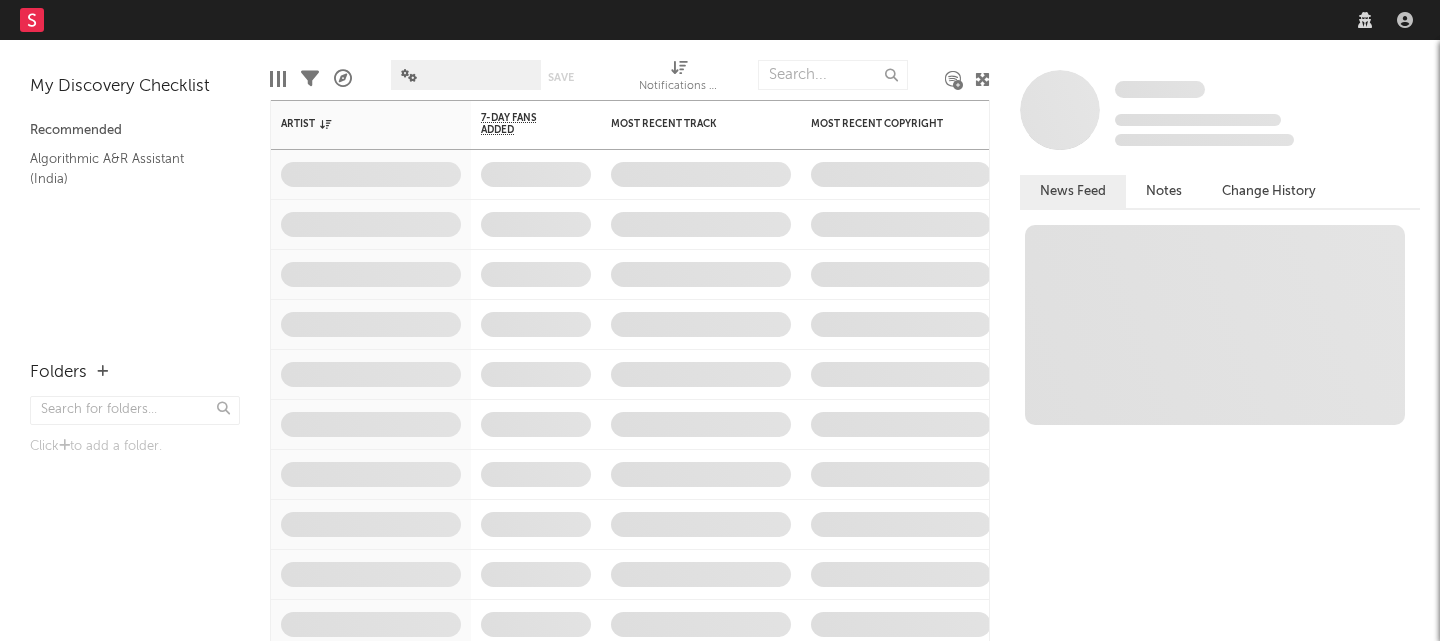 scroll, scrollTop: 0, scrollLeft: 0, axis: both 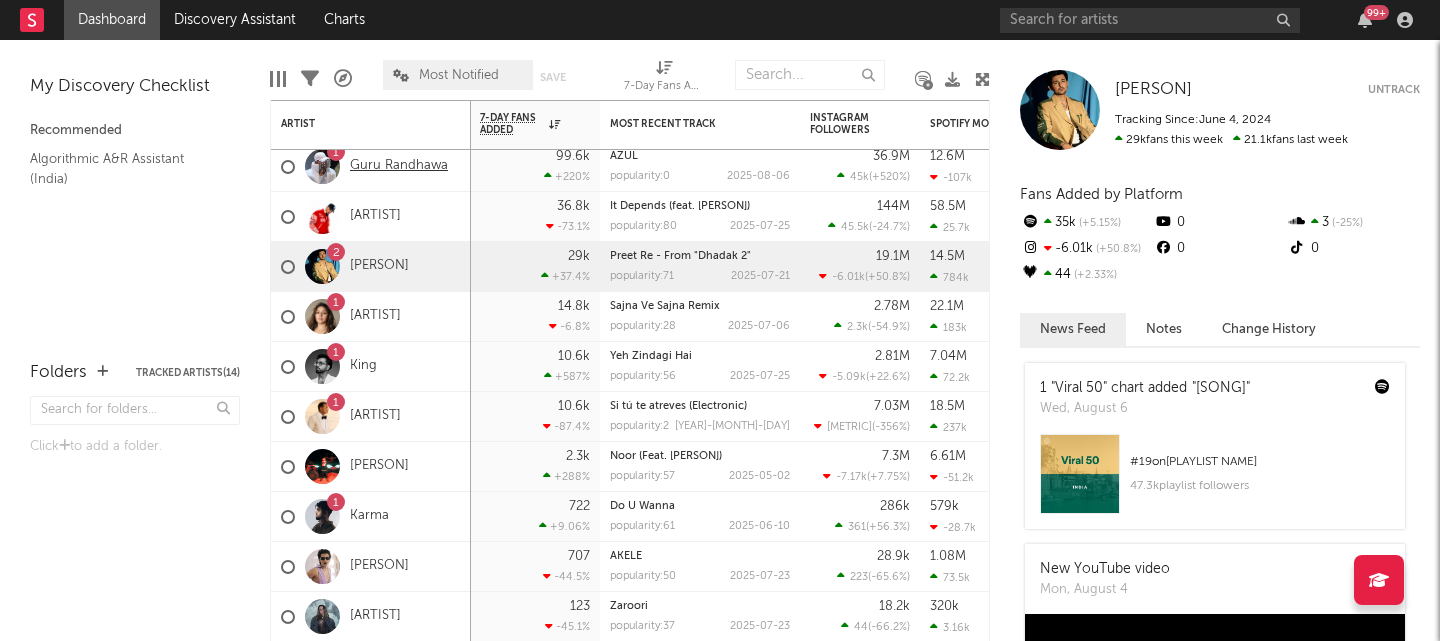 click on "Guru Randhawa" at bounding box center (399, 166) 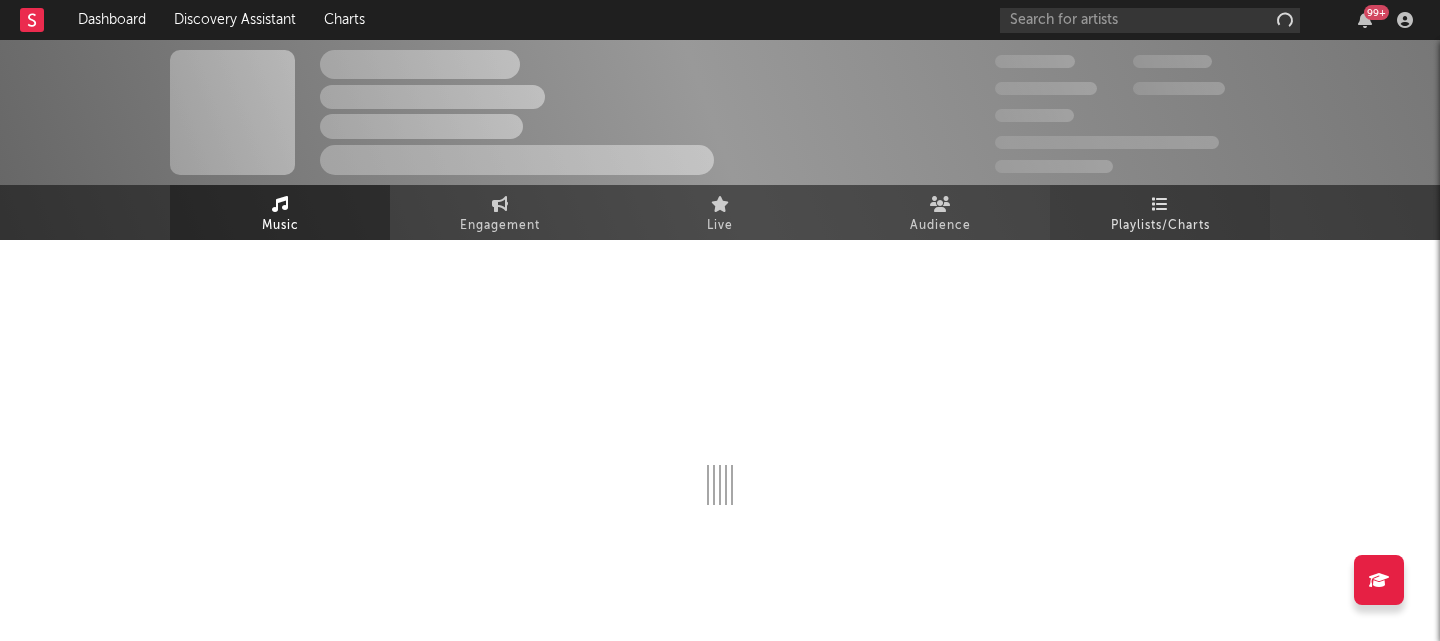click on "Playlists/Charts" at bounding box center [1160, 226] 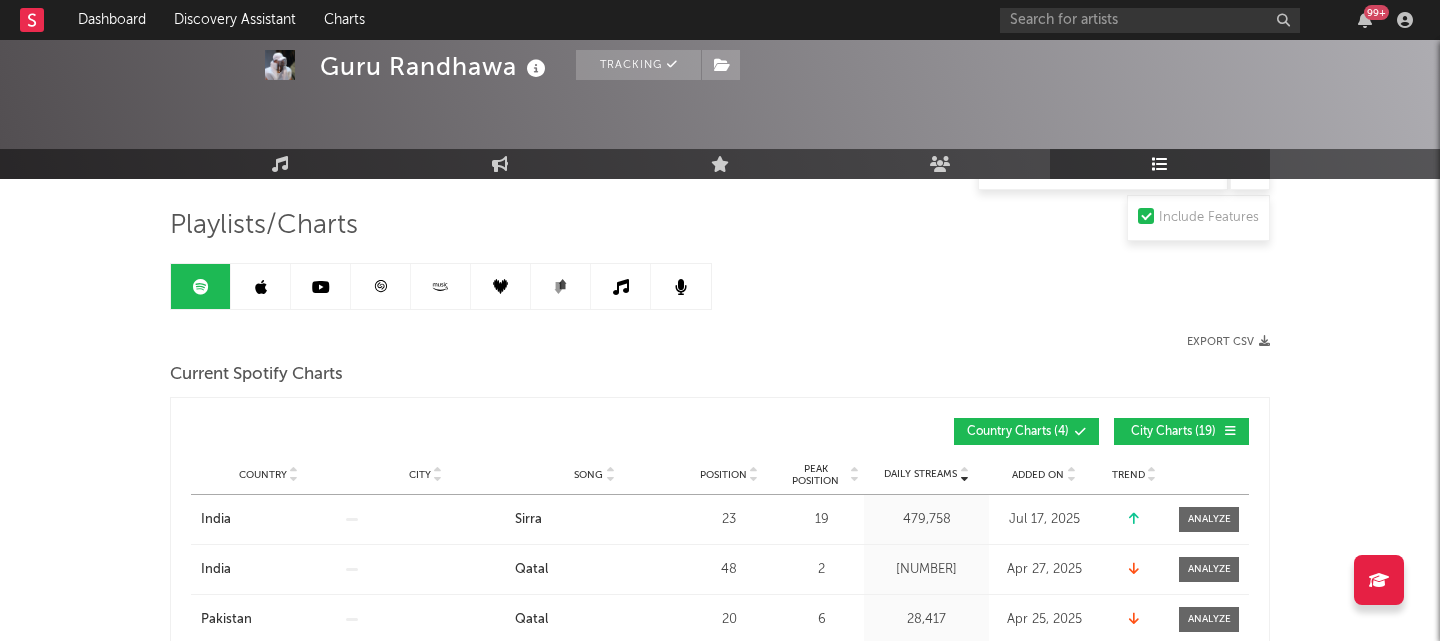 scroll, scrollTop: 59, scrollLeft: 0, axis: vertical 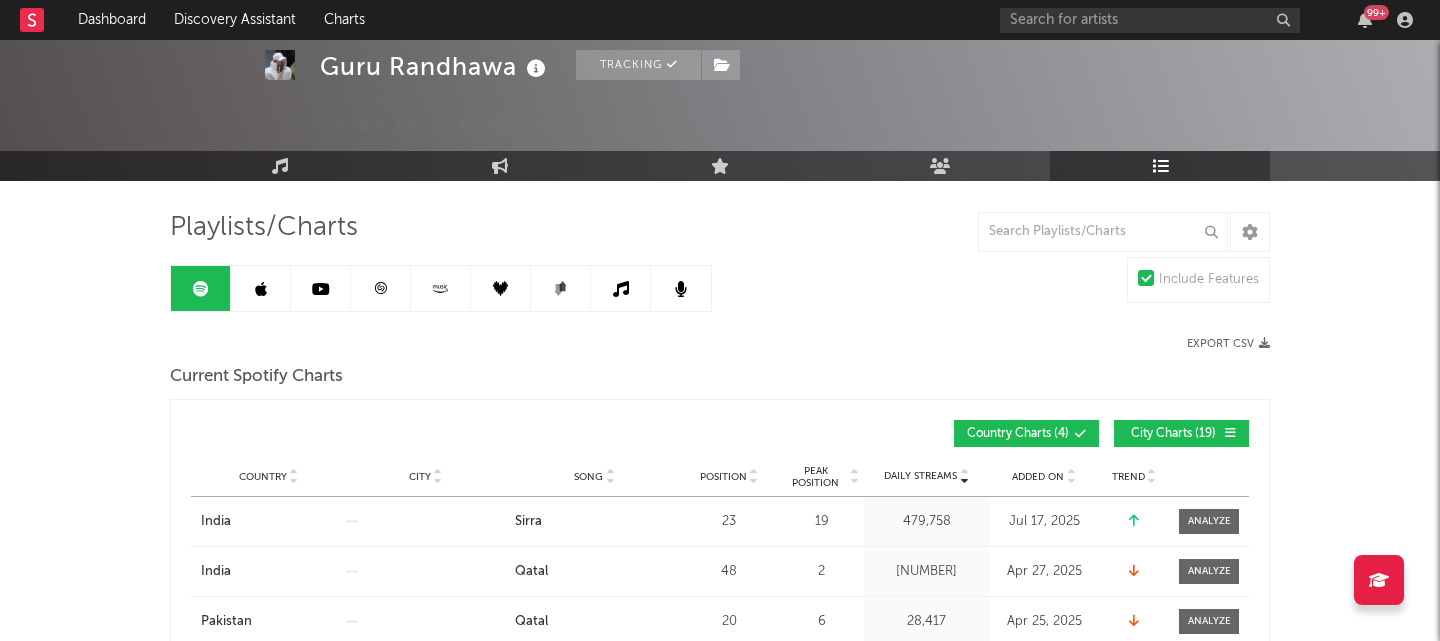 click at bounding box center [321, 288] 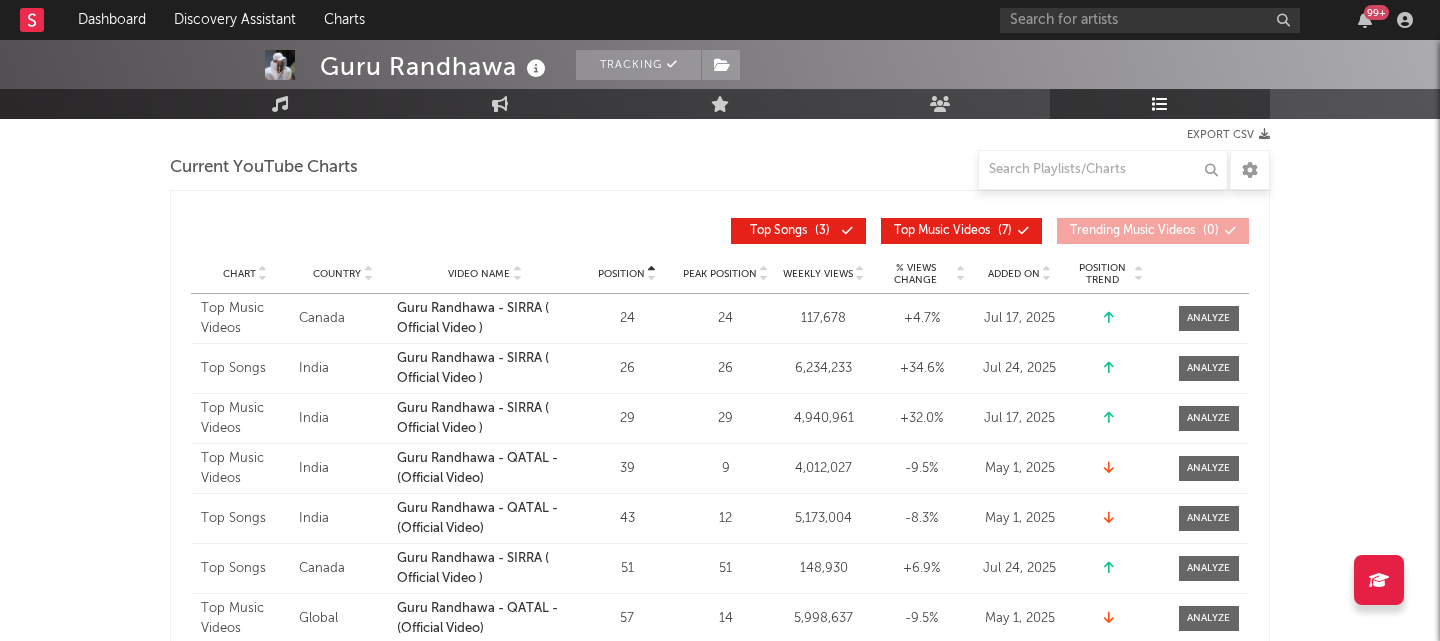 scroll, scrollTop: 0, scrollLeft: 0, axis: both 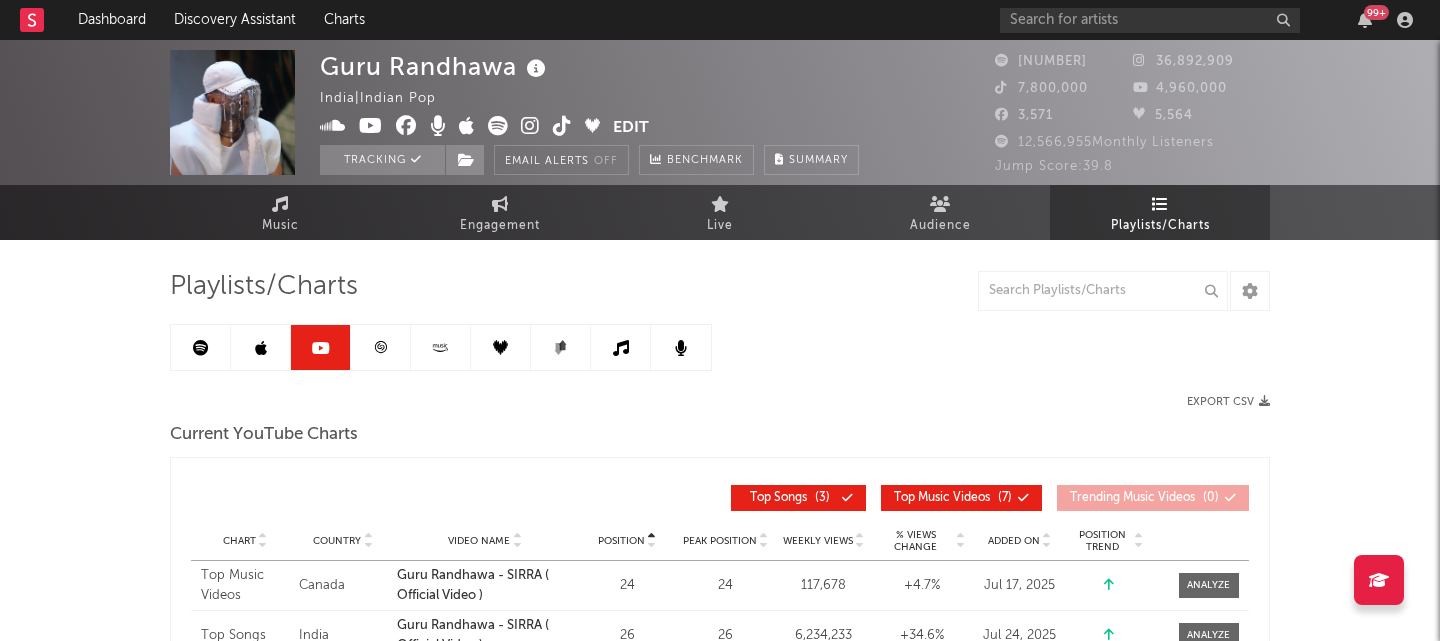 click at bounding box center [381, 347] 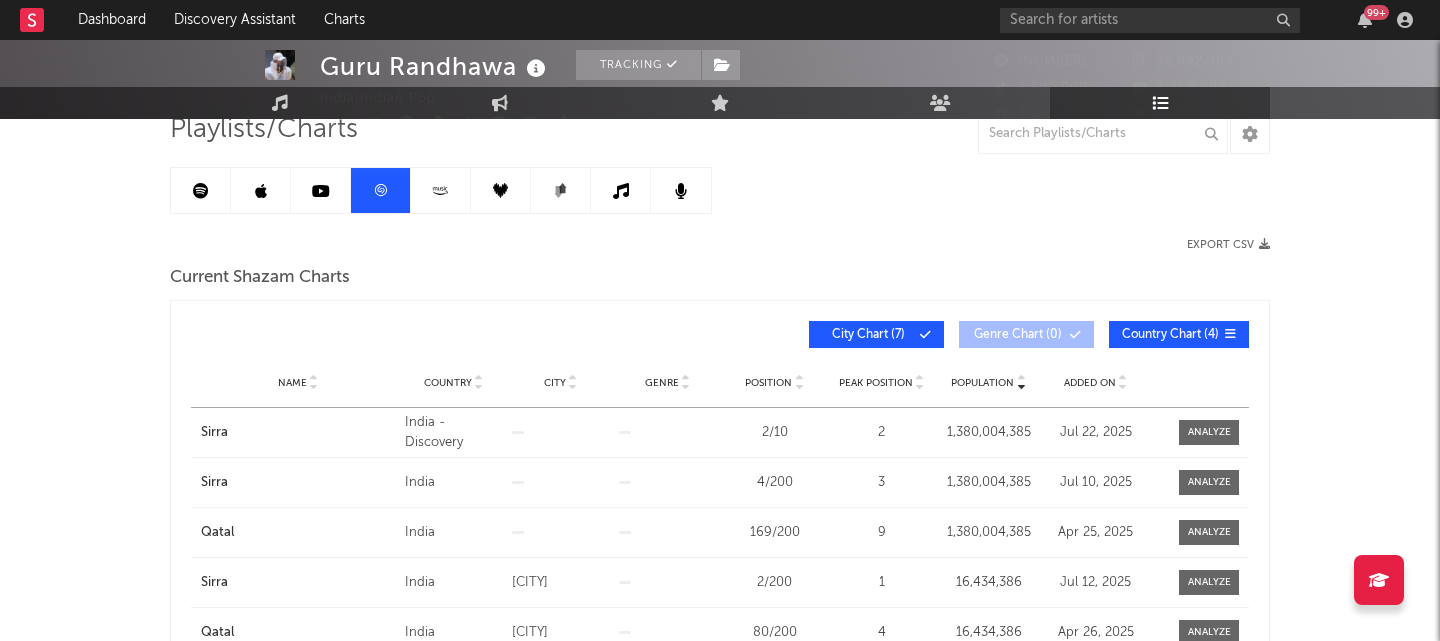scroll, scrollTop: 0, scrollLeft: 0, axis: both 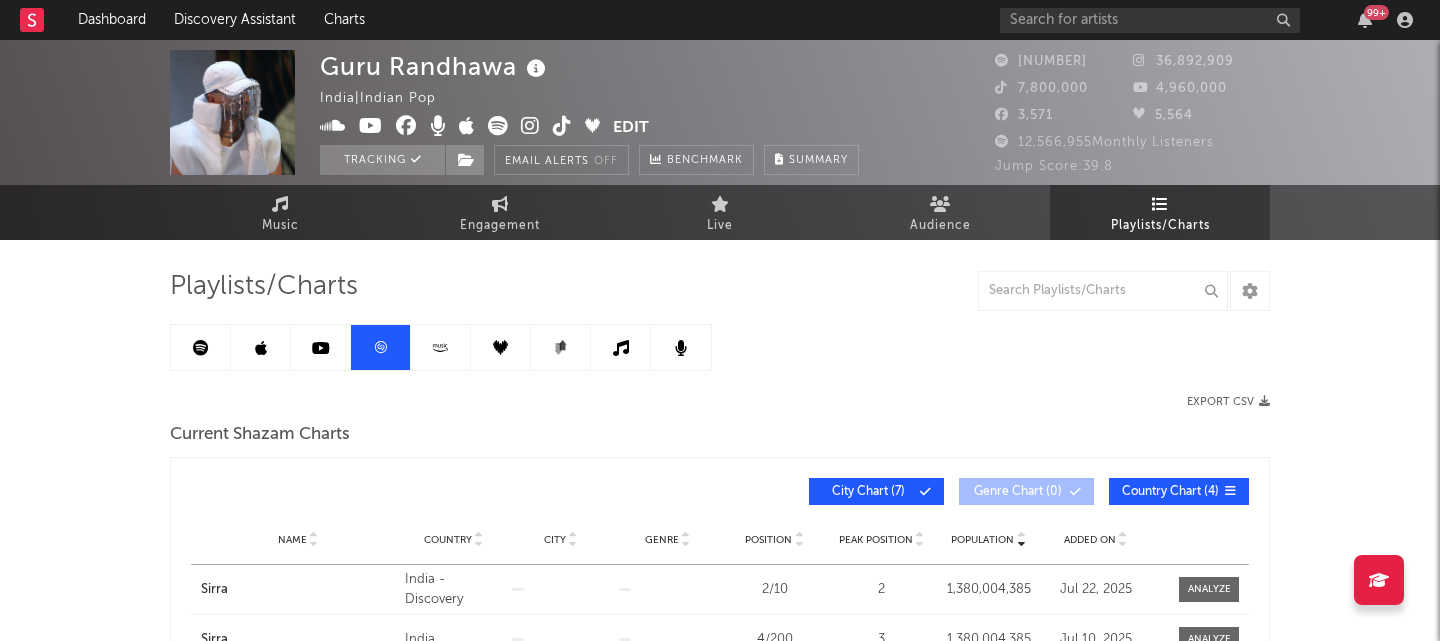 click 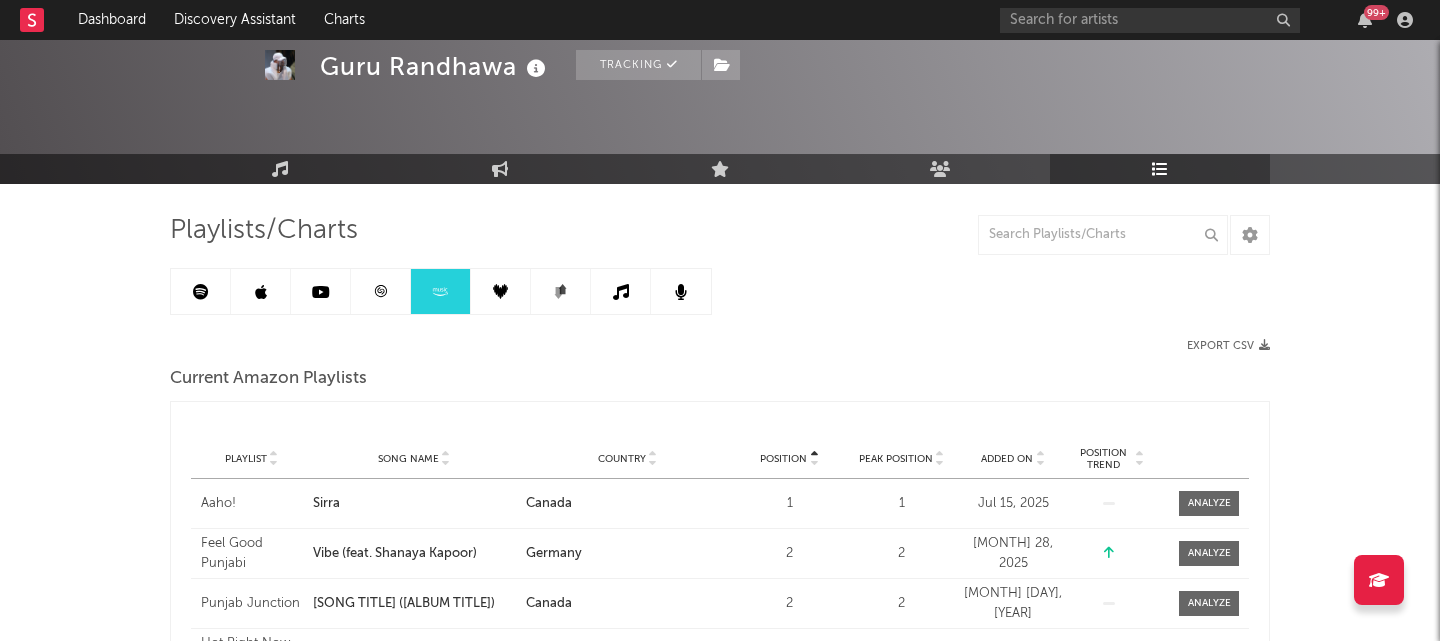scroll, scrollTop: 115, scrollLeft: 0, axis: vertical 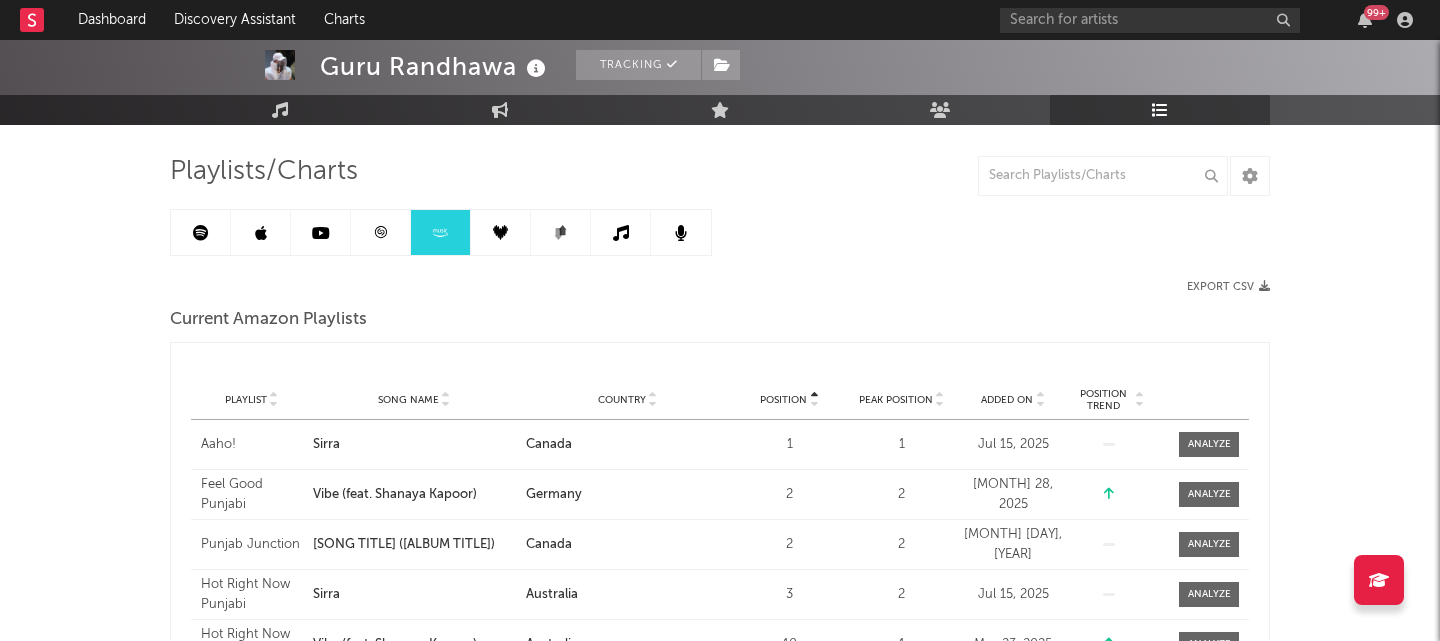 click at bounding box center (381, 232) 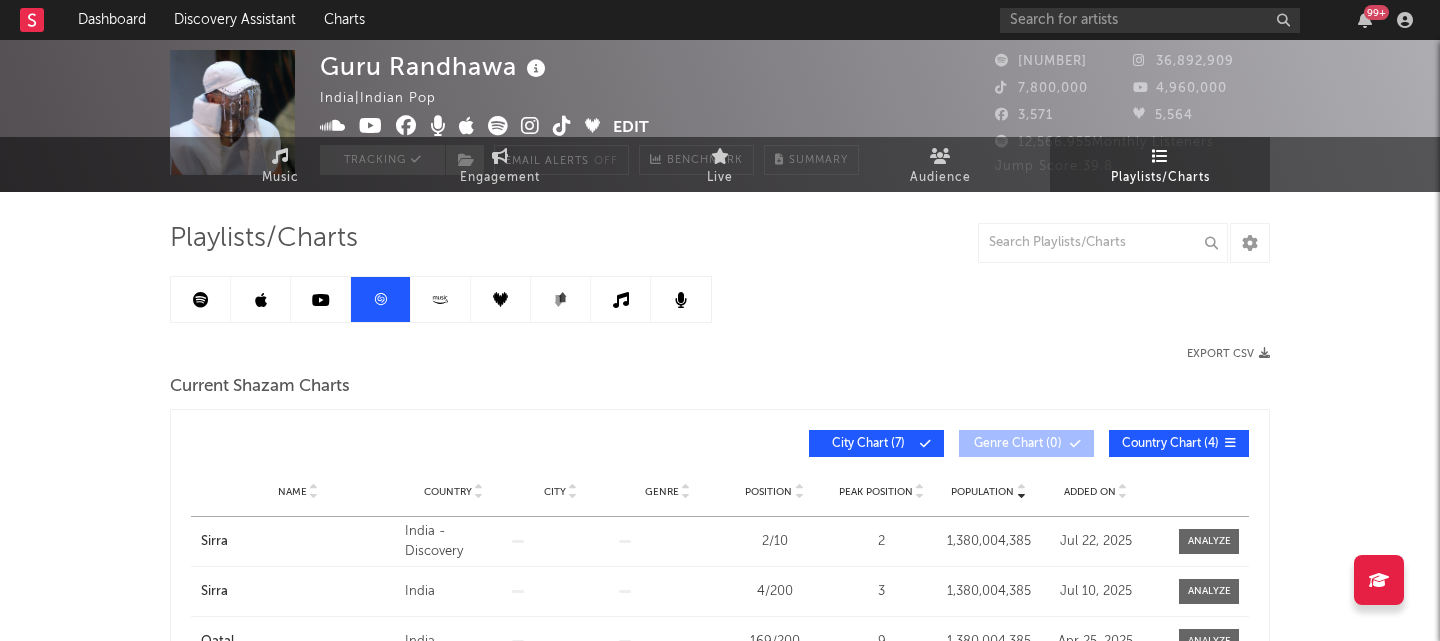 scroll, scrollTop: 0, scrollLeft: 0, axis: both 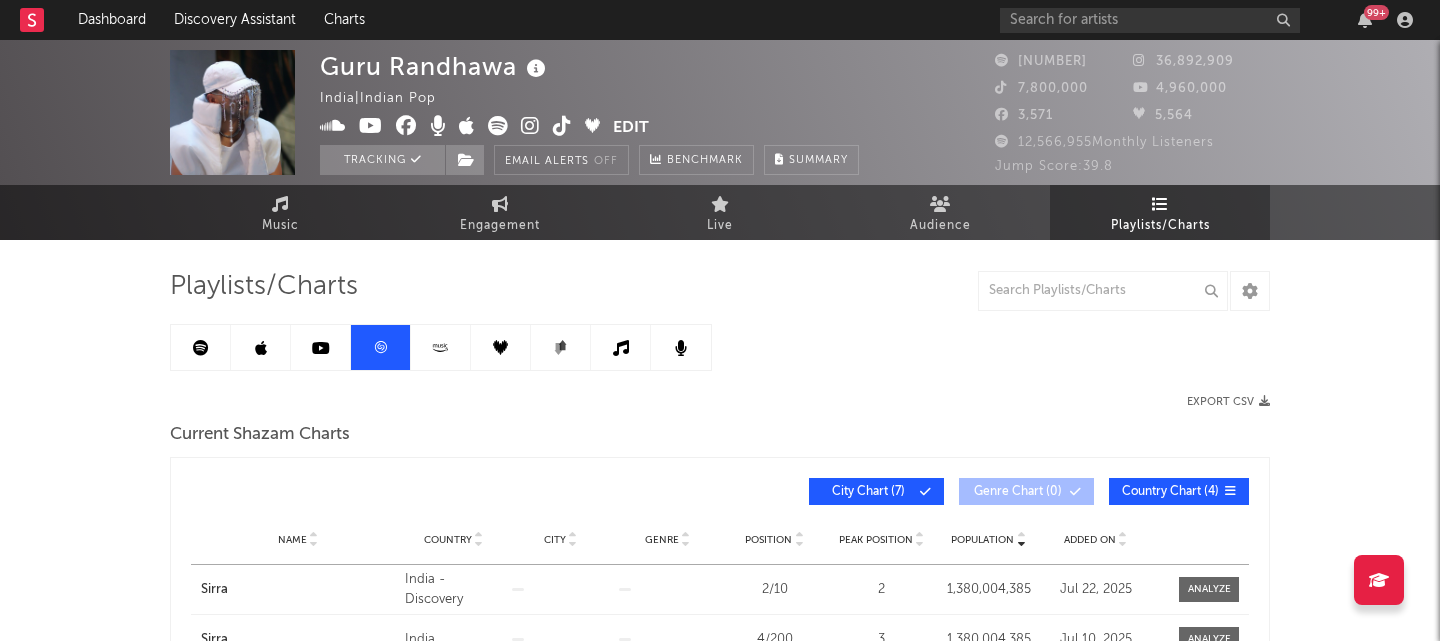 click at bounding box center [201, 347] 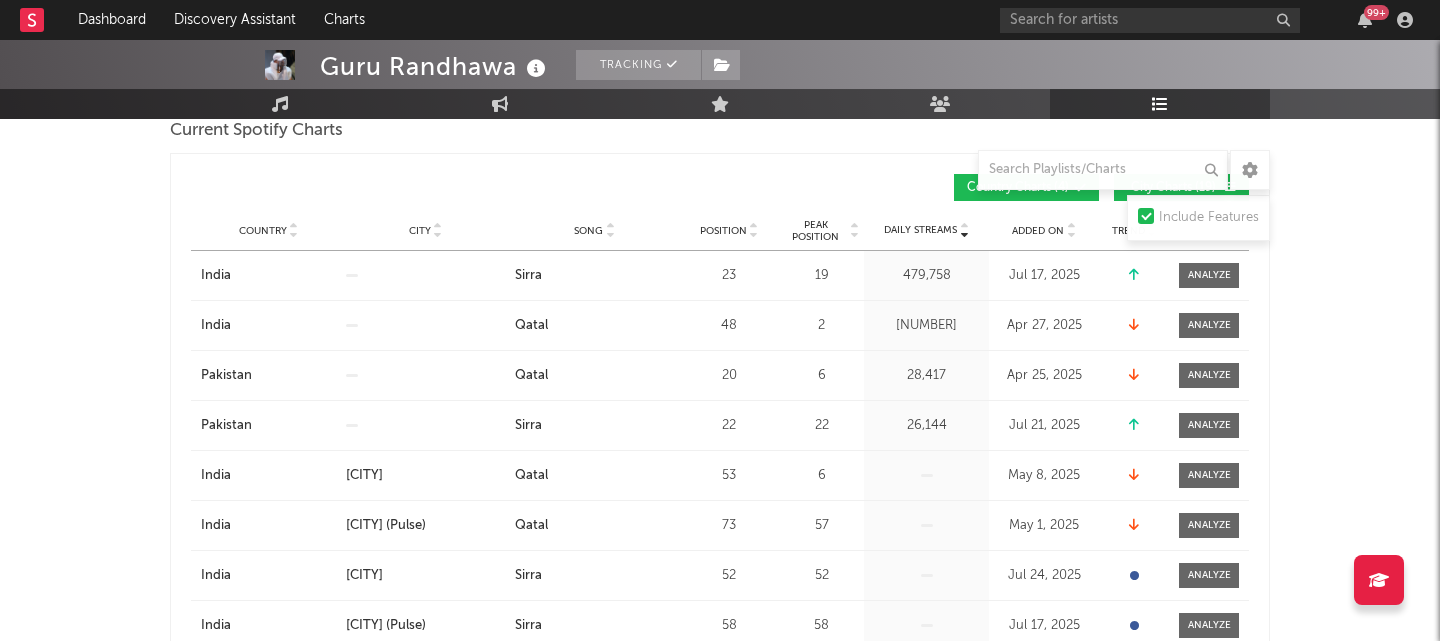 scroll, scrollTop: 0, scrollLeft: 0, axis: both 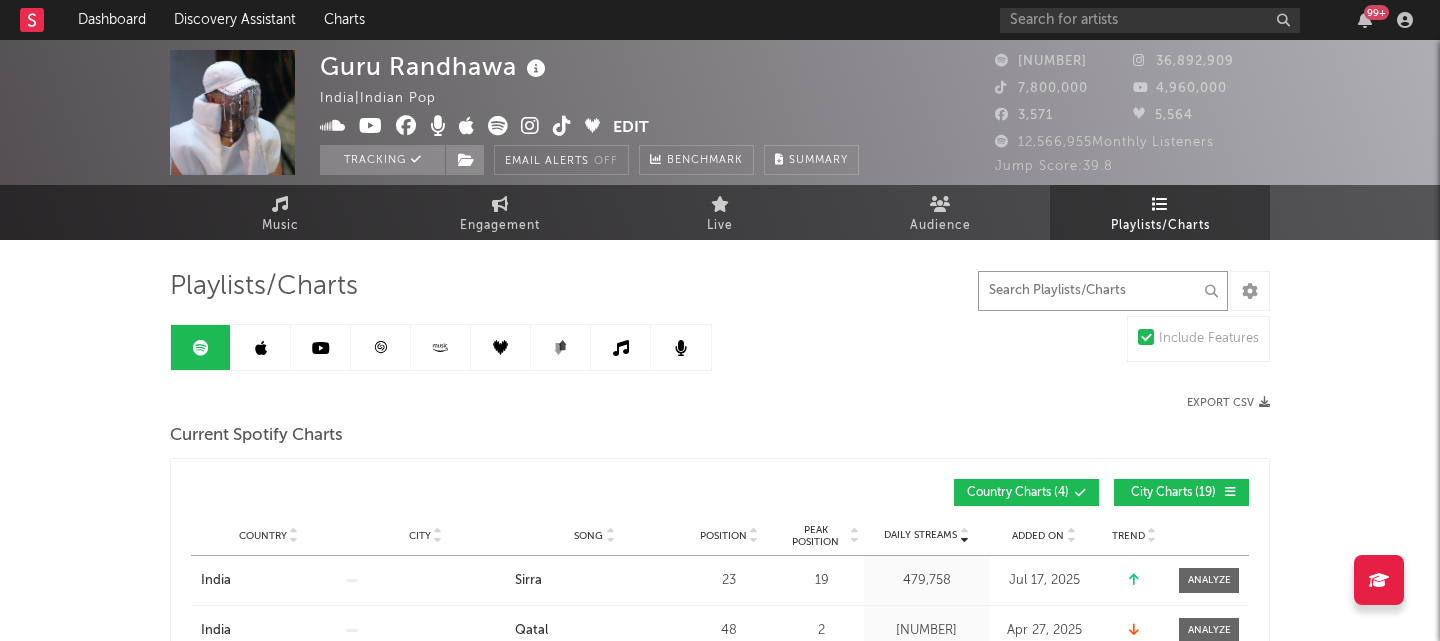 click at bounding box center [1103, 291] 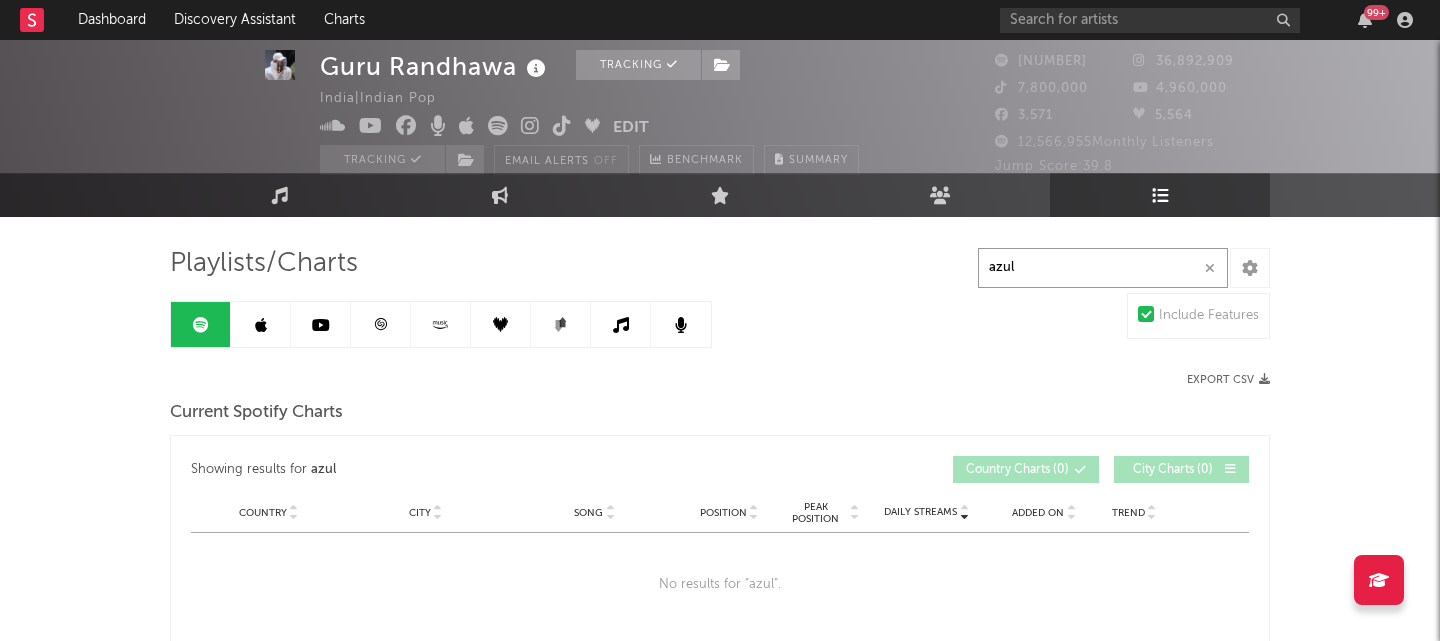 scroll, scrollTop: 38, scrollLeft: 0, axis: vertical 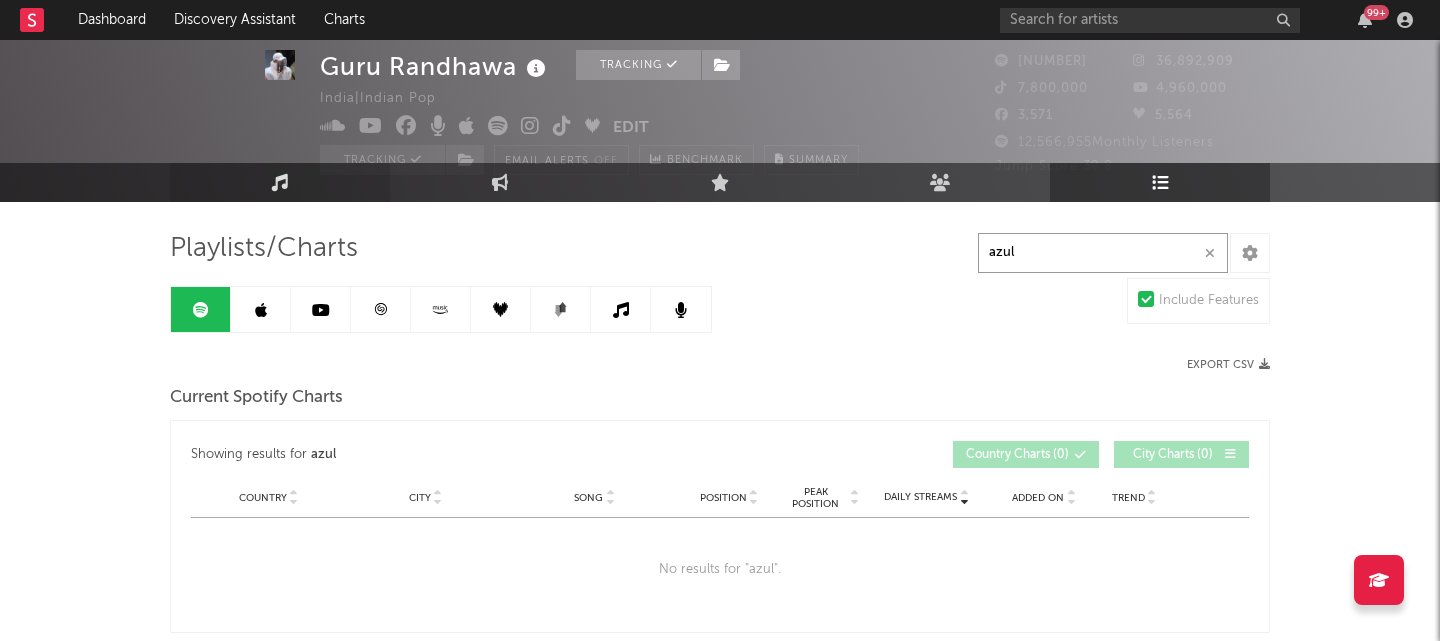 type on "azul" 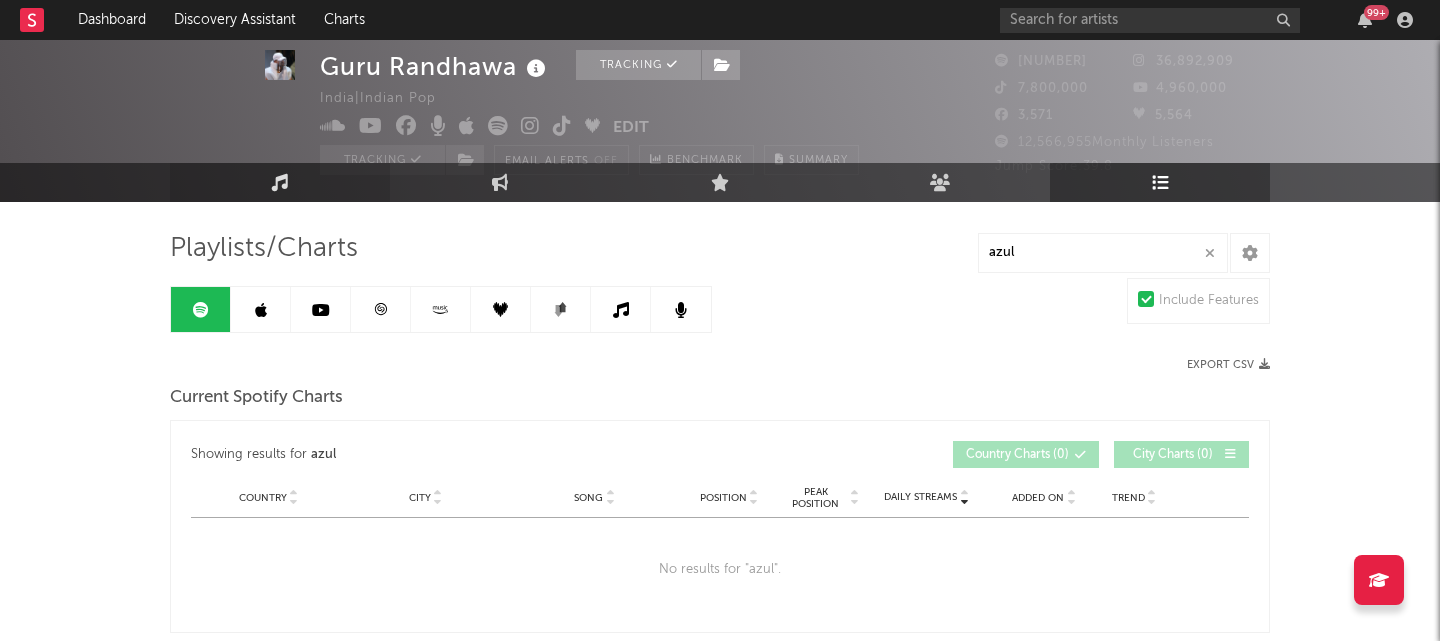 click on "Music" at bounding box center [280, 182] 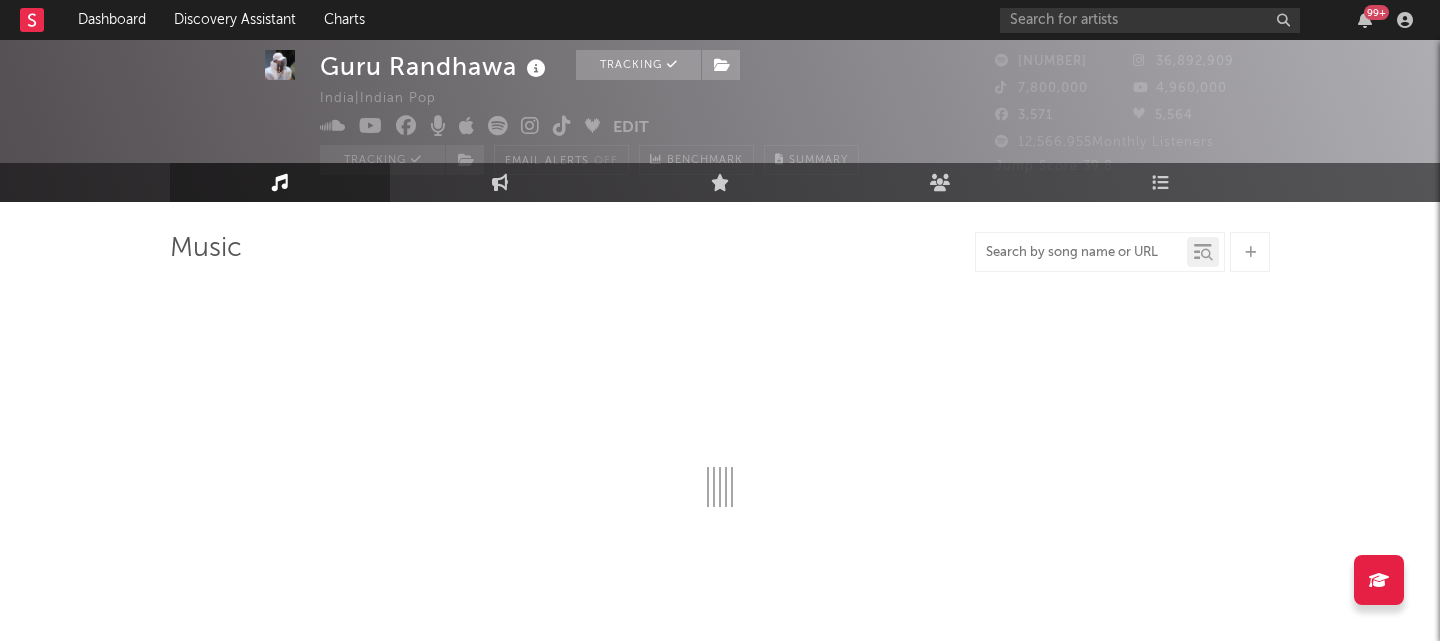 click at bounding box center (1081, 253) 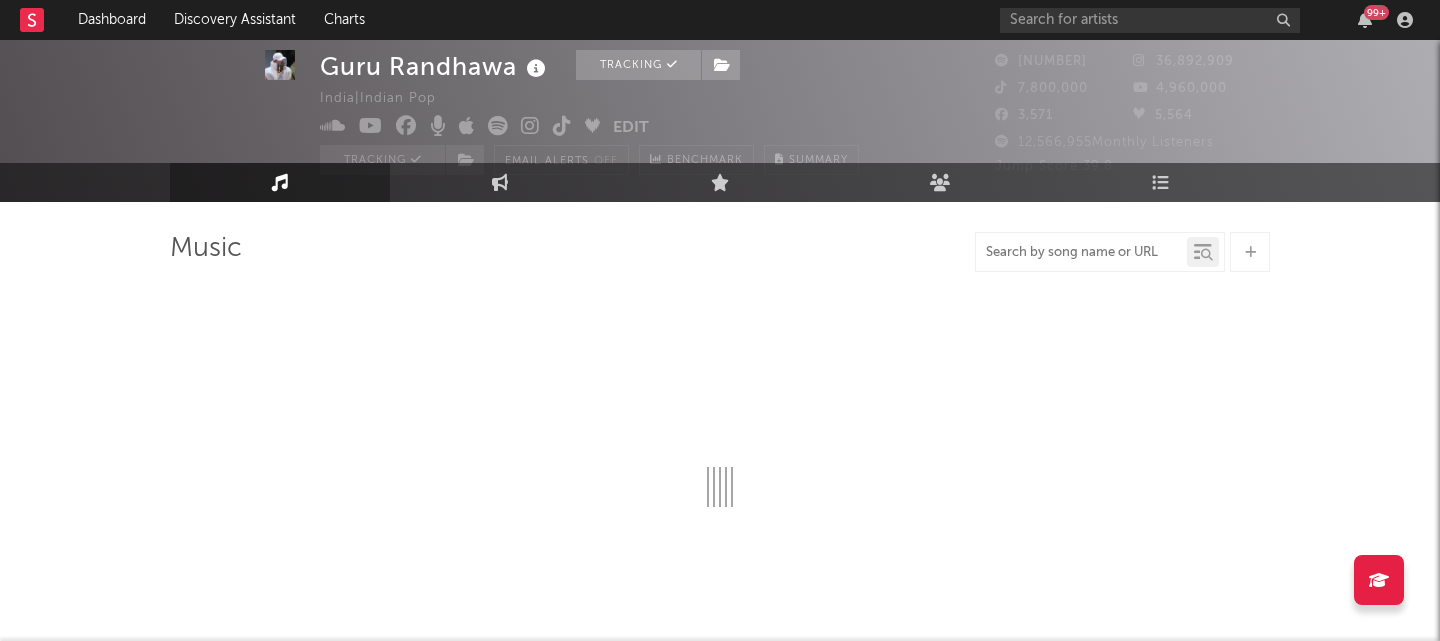select on "6m" 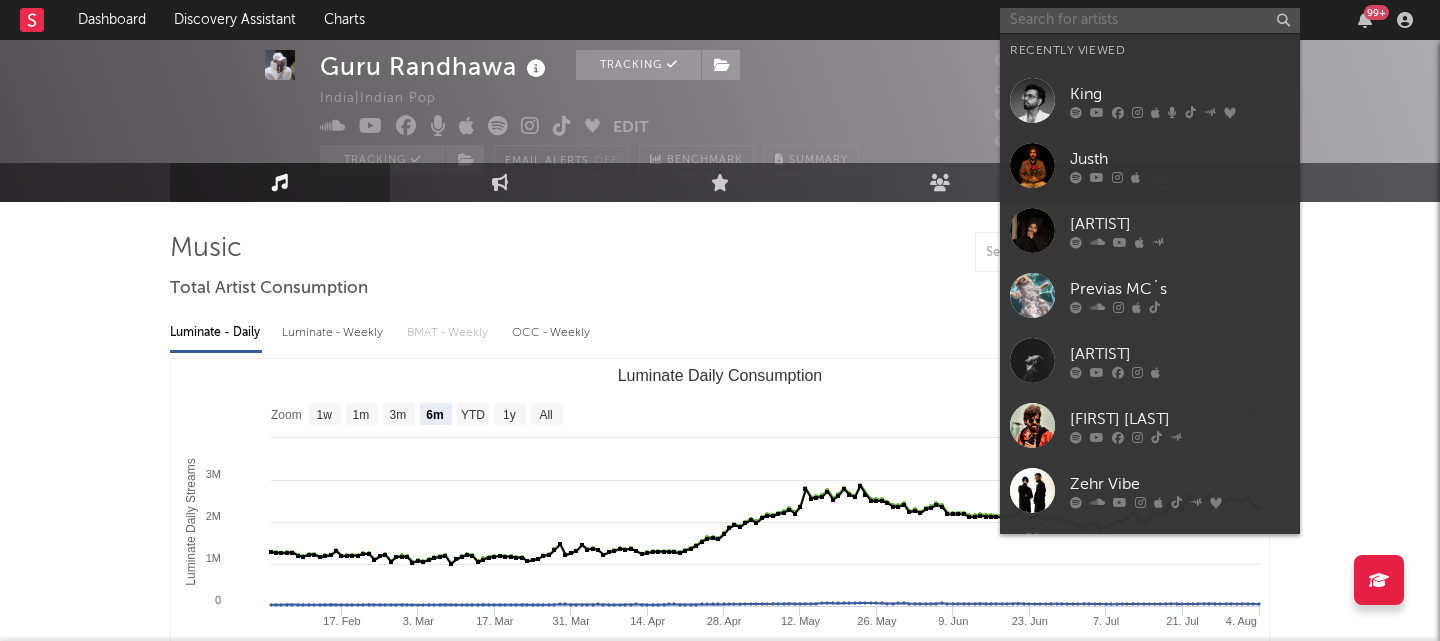 click at bounding box center [1150, 20] 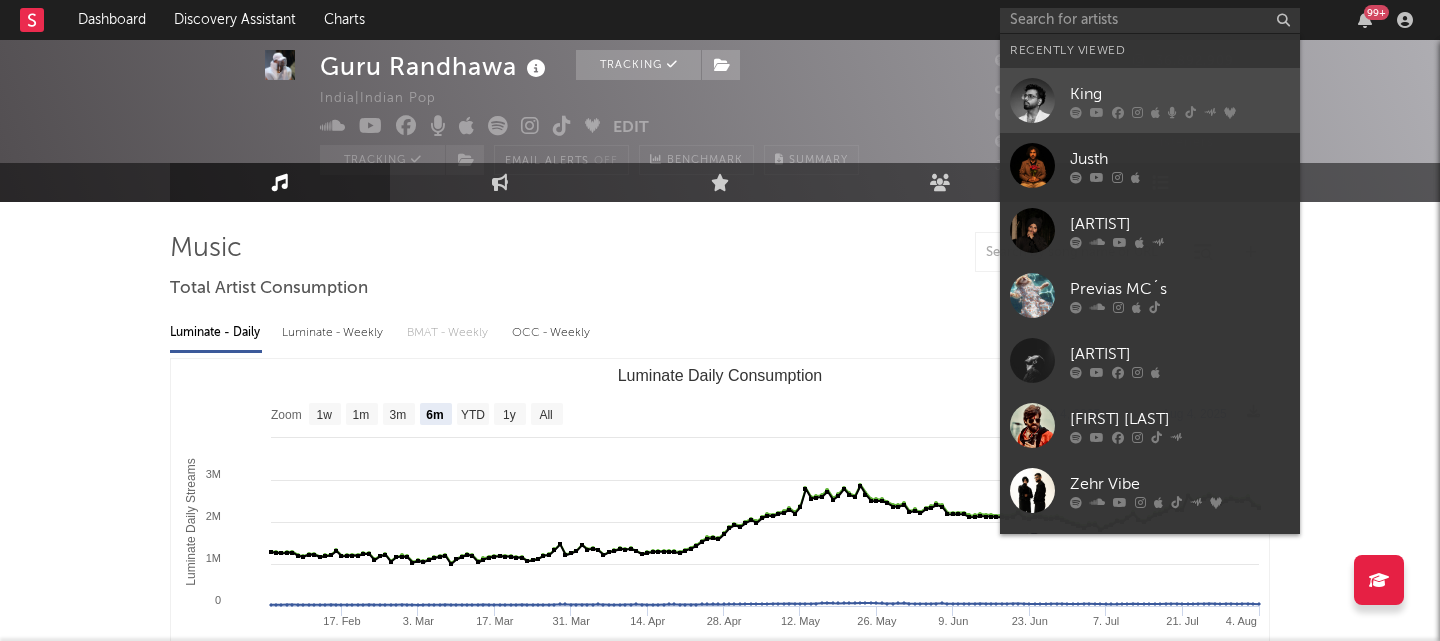 click on "King" at bounding box center [1180, 94] 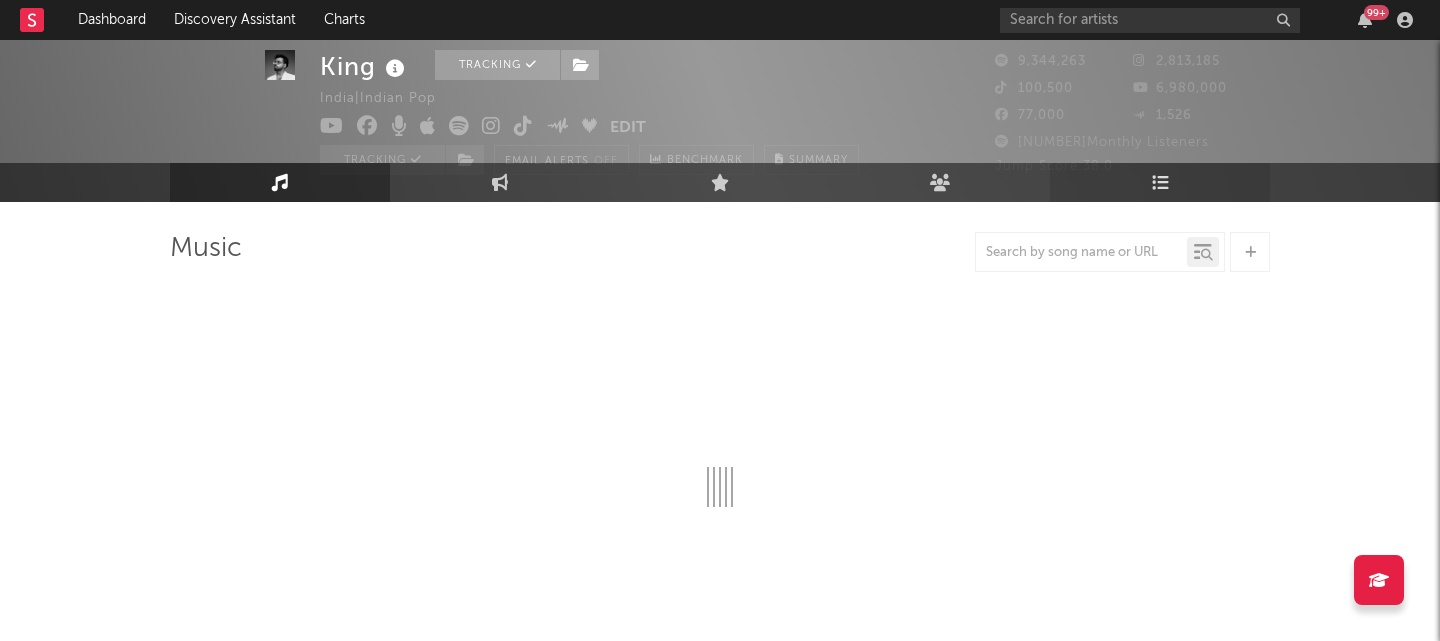 click at bounding box center (1160, 182) 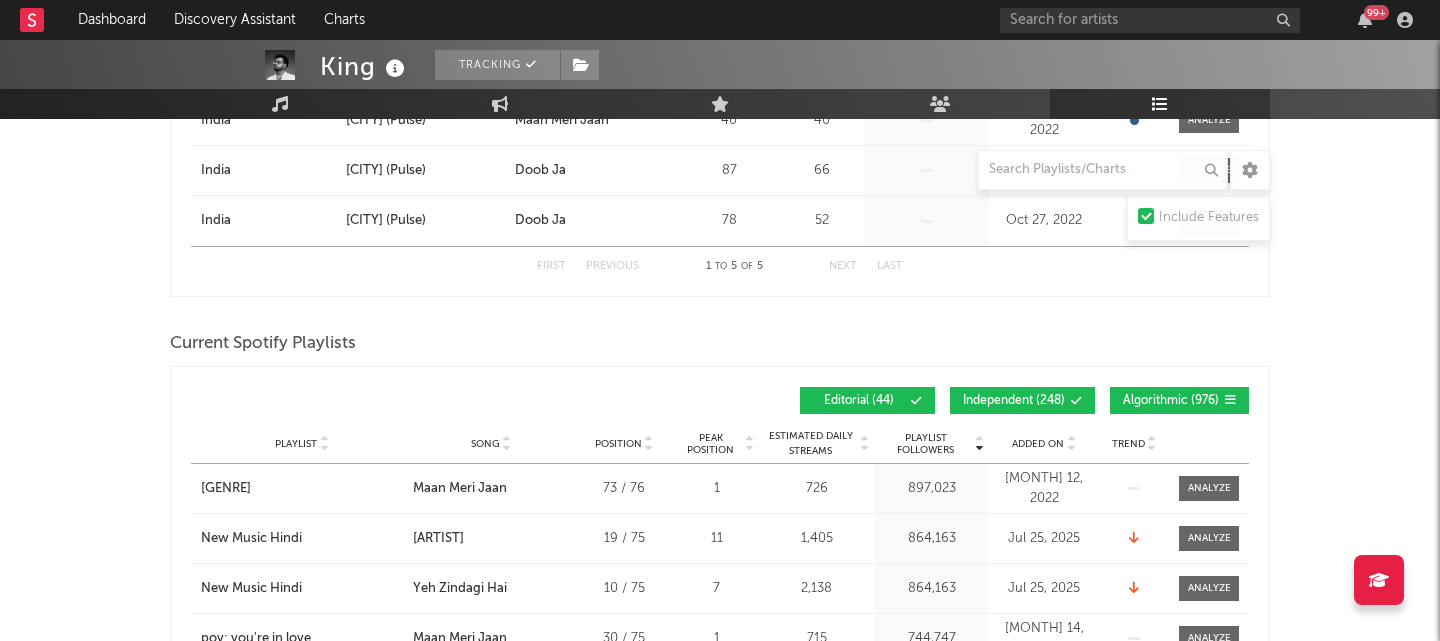 scroll, scrollTop: 0, scrollLeft: 0, axis: both 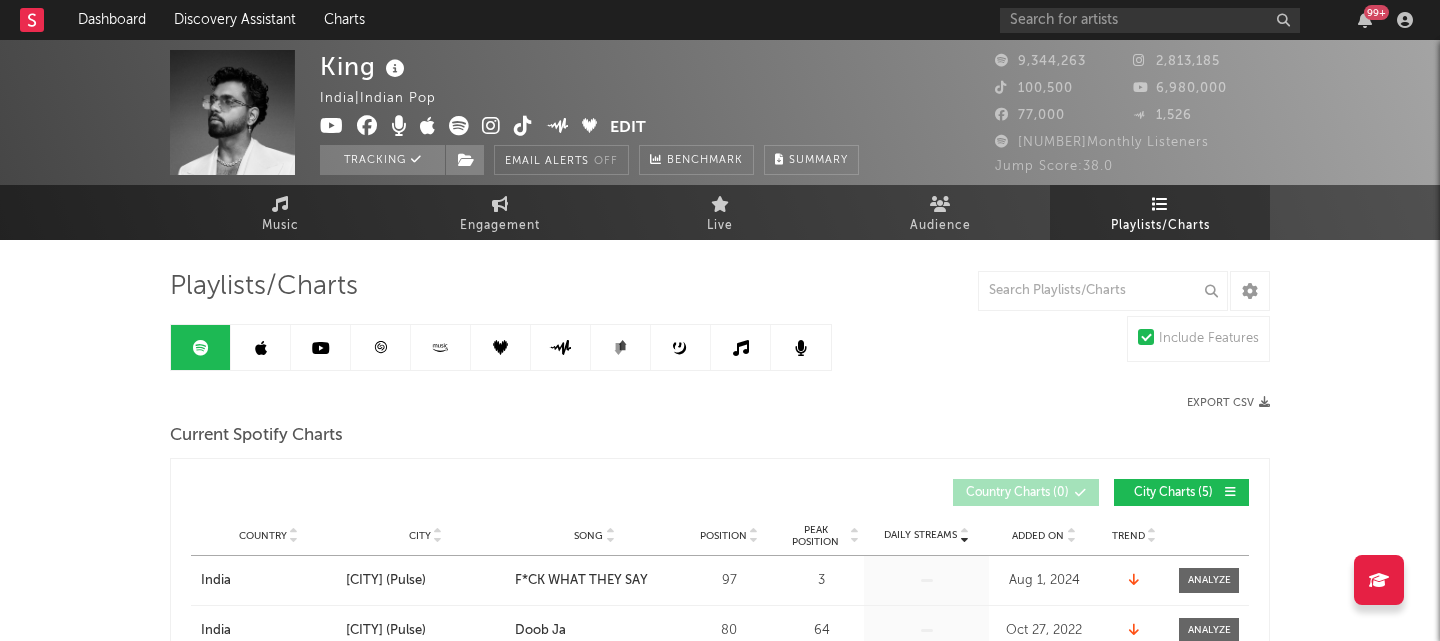 click at bounding box center (321, 348) 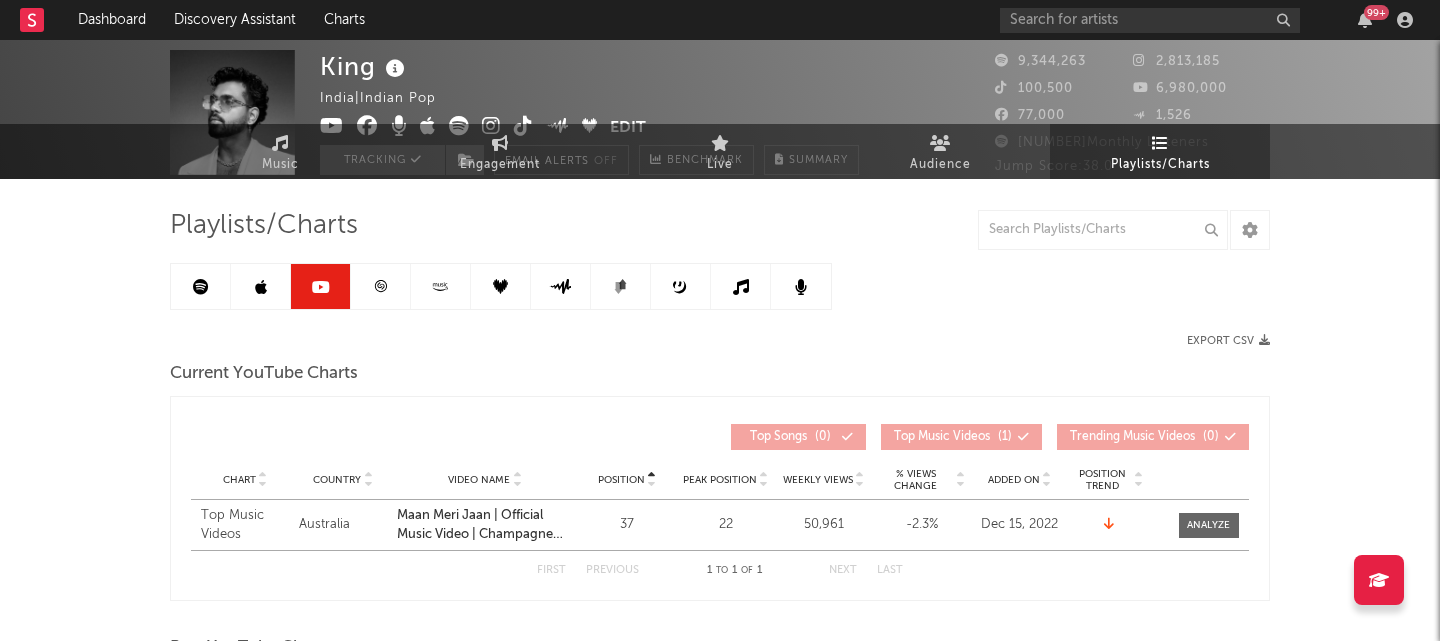 scroll, scrollTop: 126, scrollLeft: 0, axis: vertical 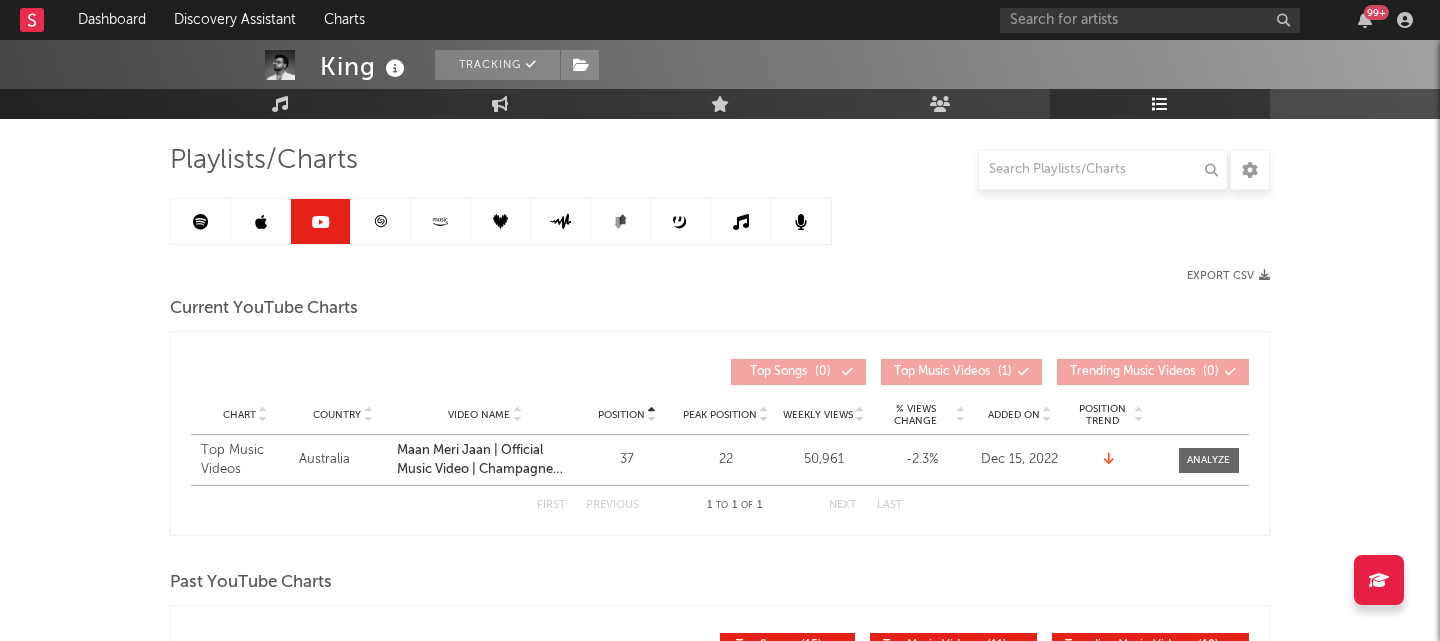 click at bounding box center (381, 221) 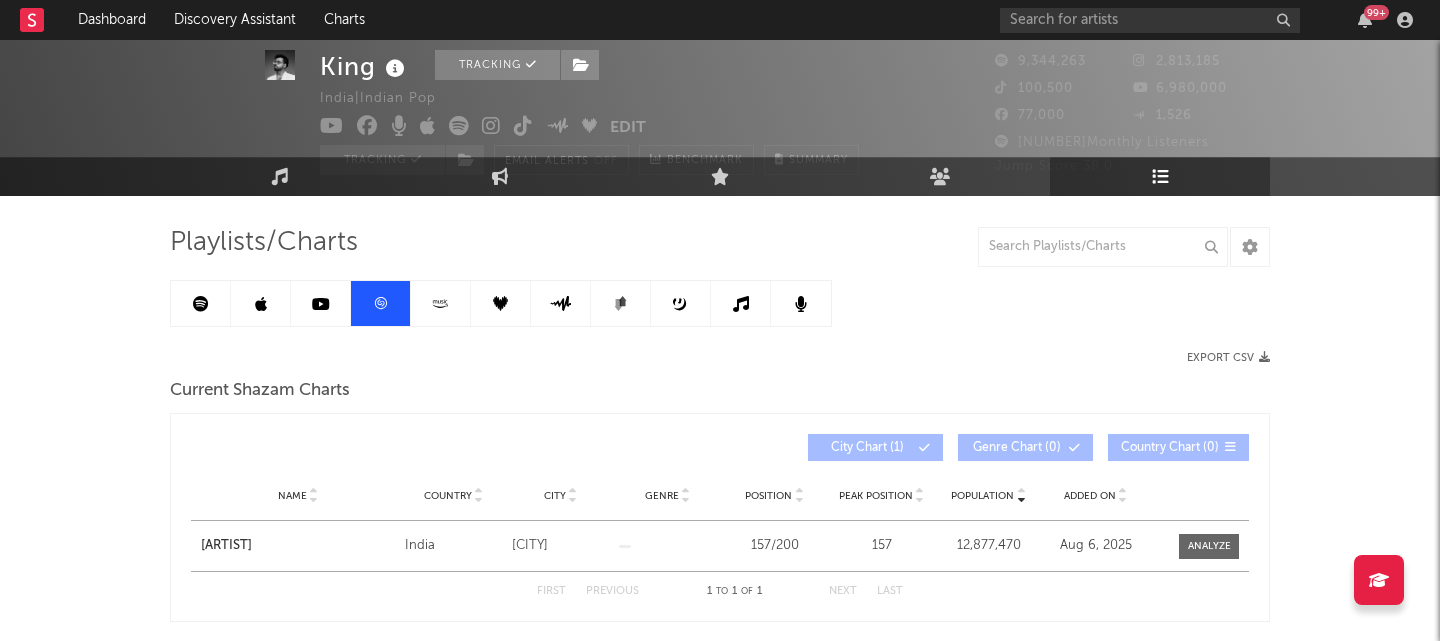 scroll, scrollTop: 39, scrollLeft: 0, axis: vertical 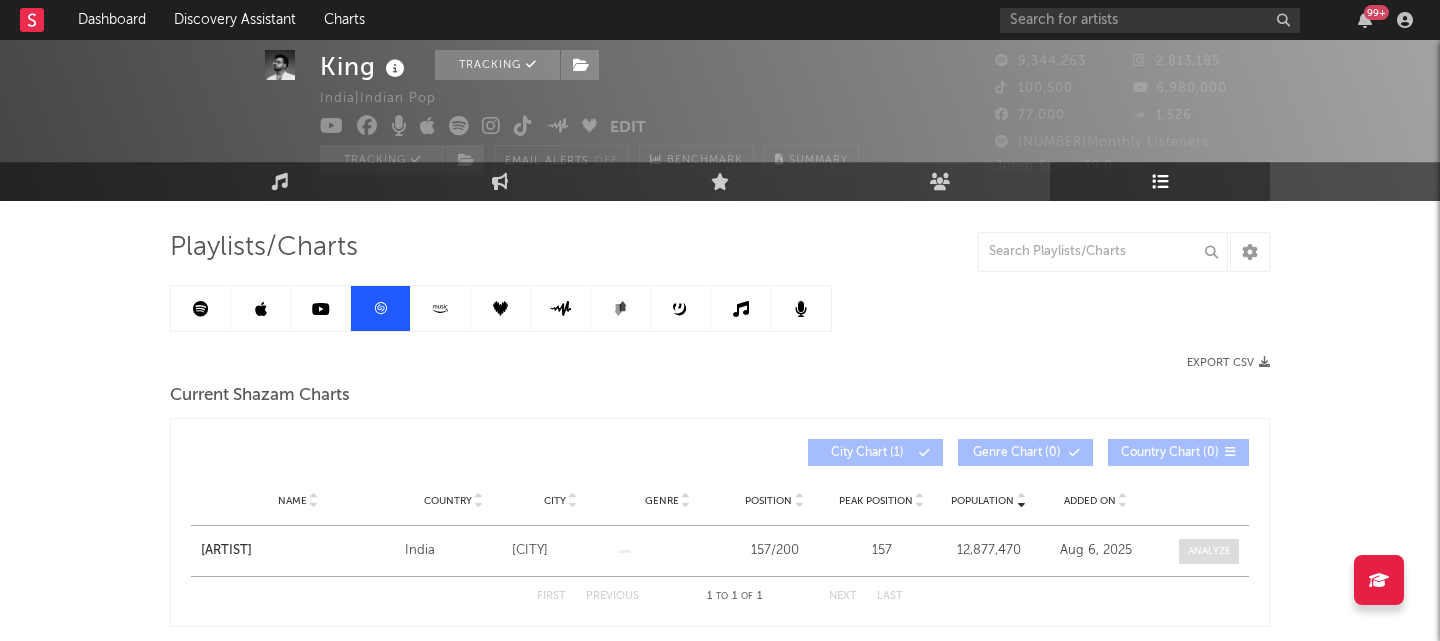 click at bounding box center [1209, 551] 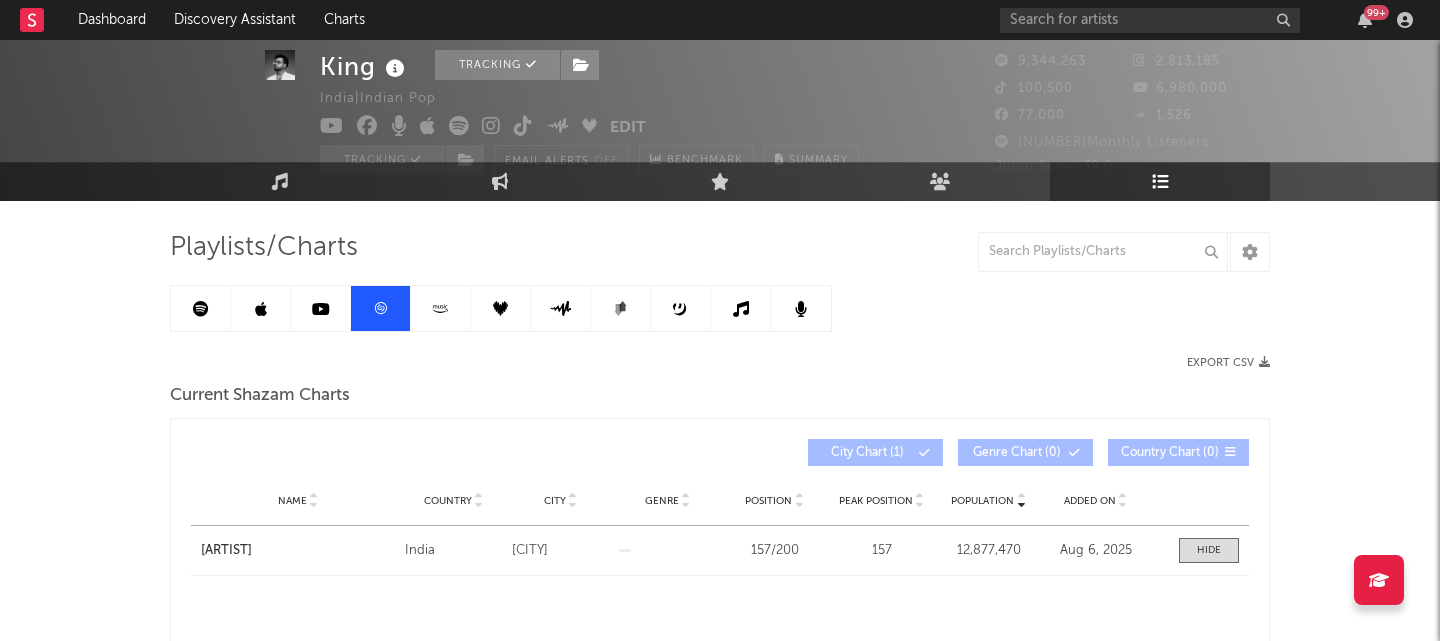 select on "All" 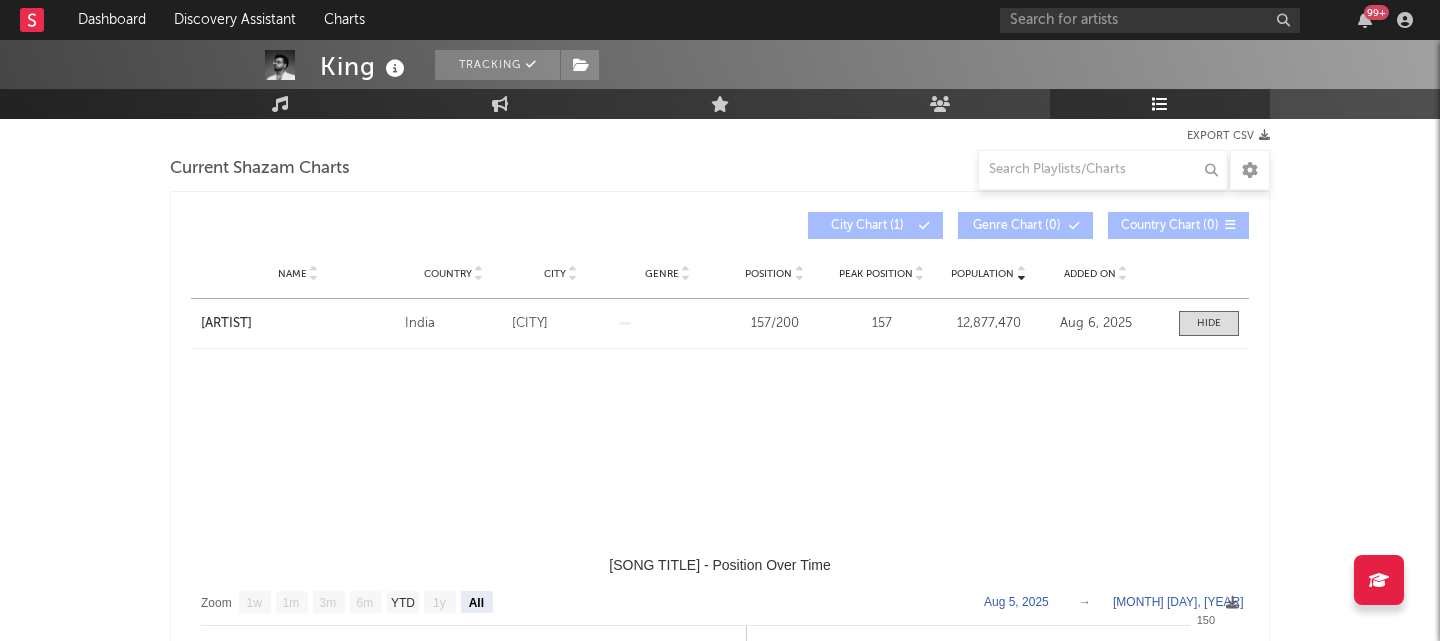 scroll, scrollTop: 214, scrollLeft: 0, axis: vertical 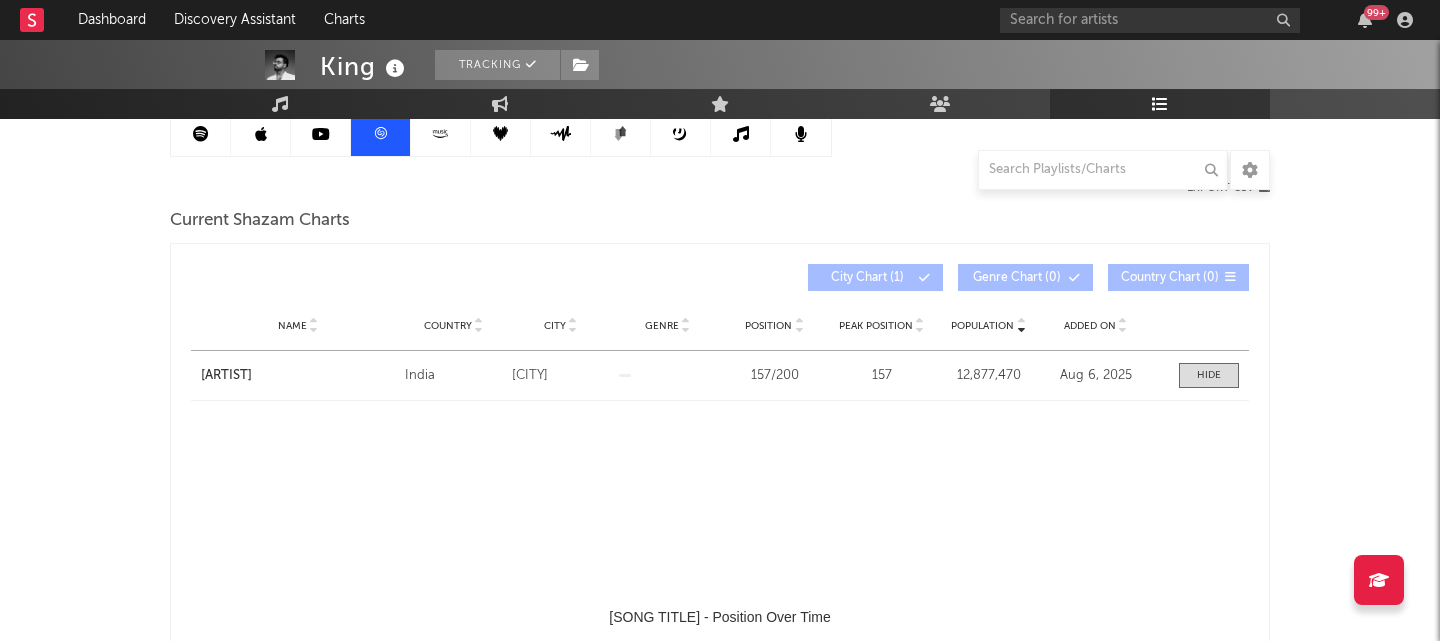 select on "1w" 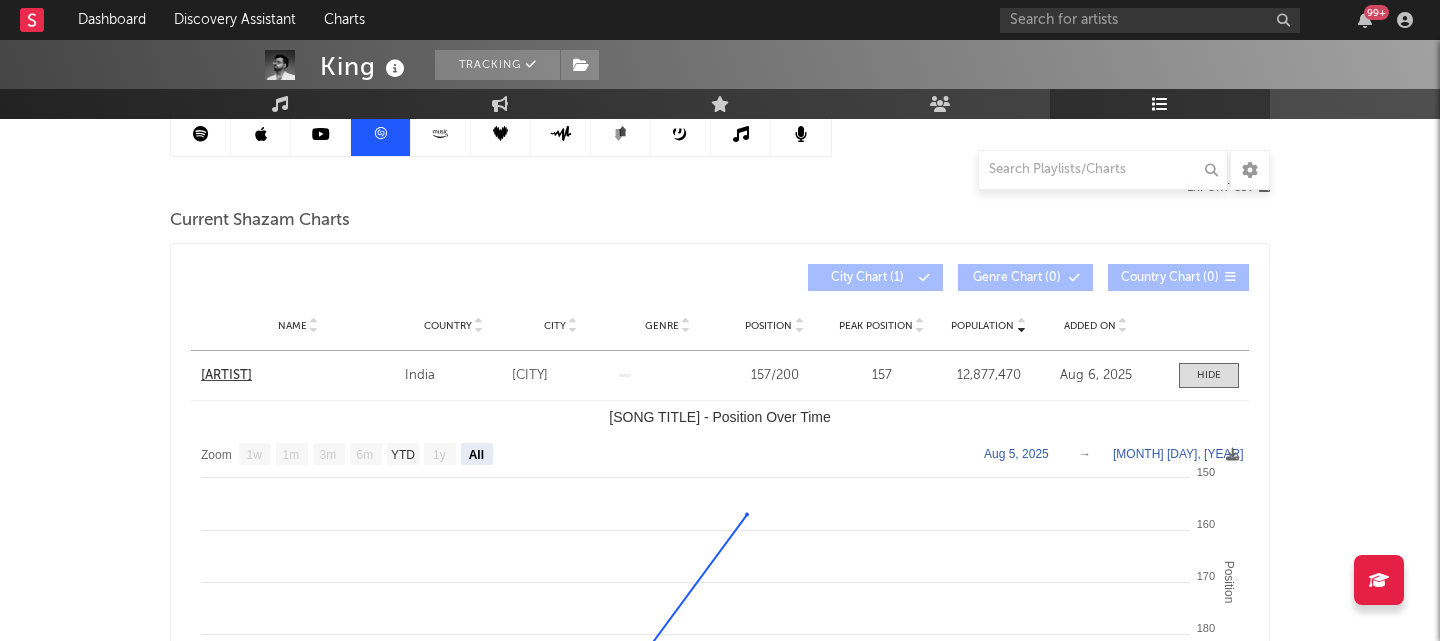 click on "[ARTIST]" at bounding box center [298, 376] 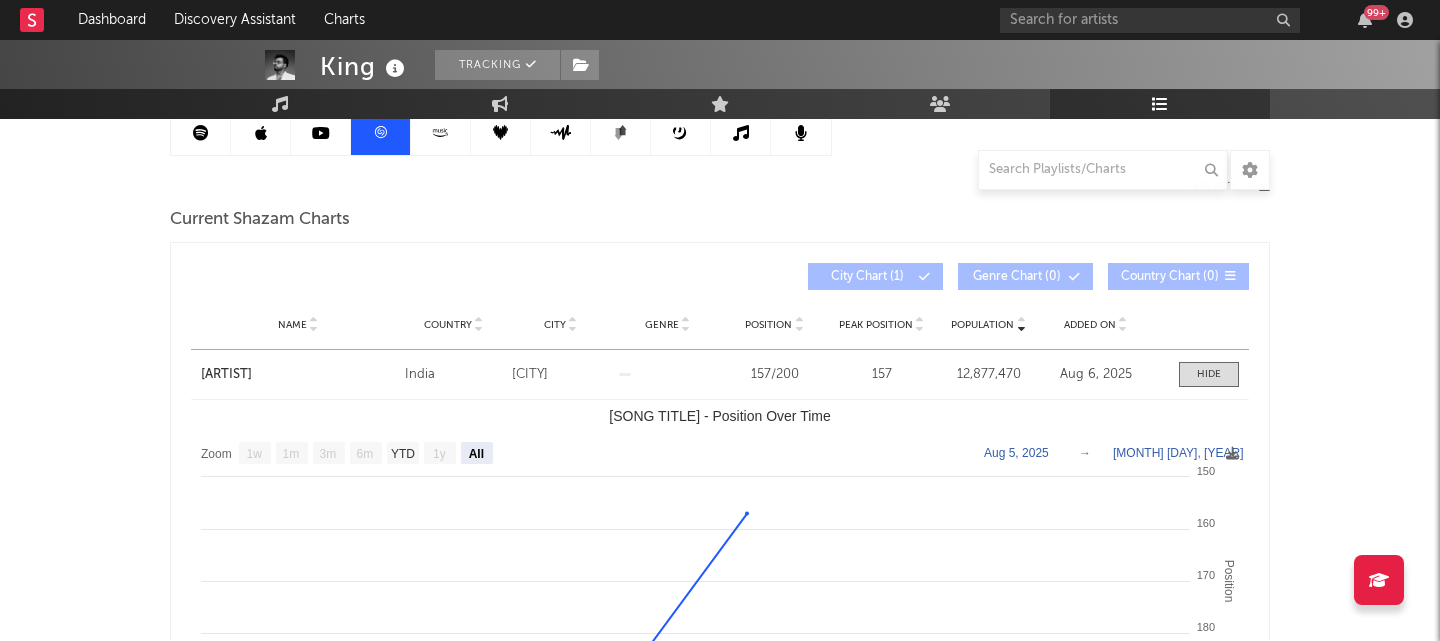 scroll, scrollTop: 221, scrollLeft: 0, axis: vertical 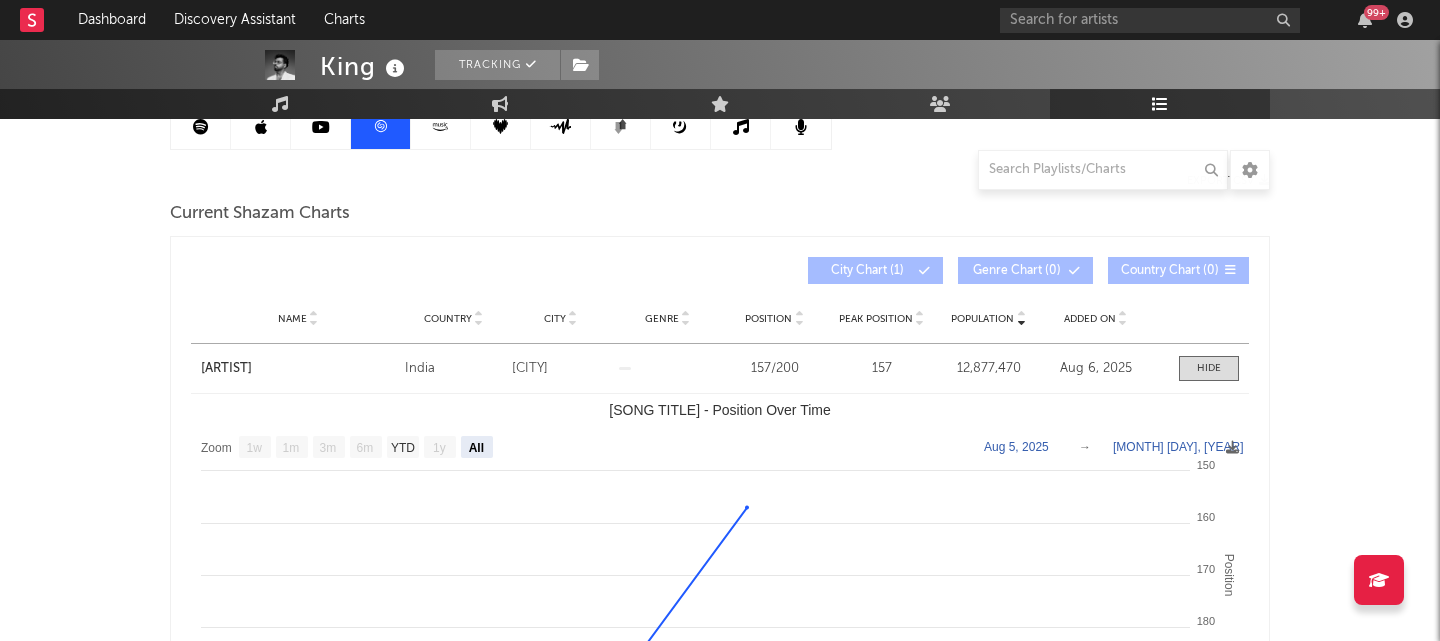 click 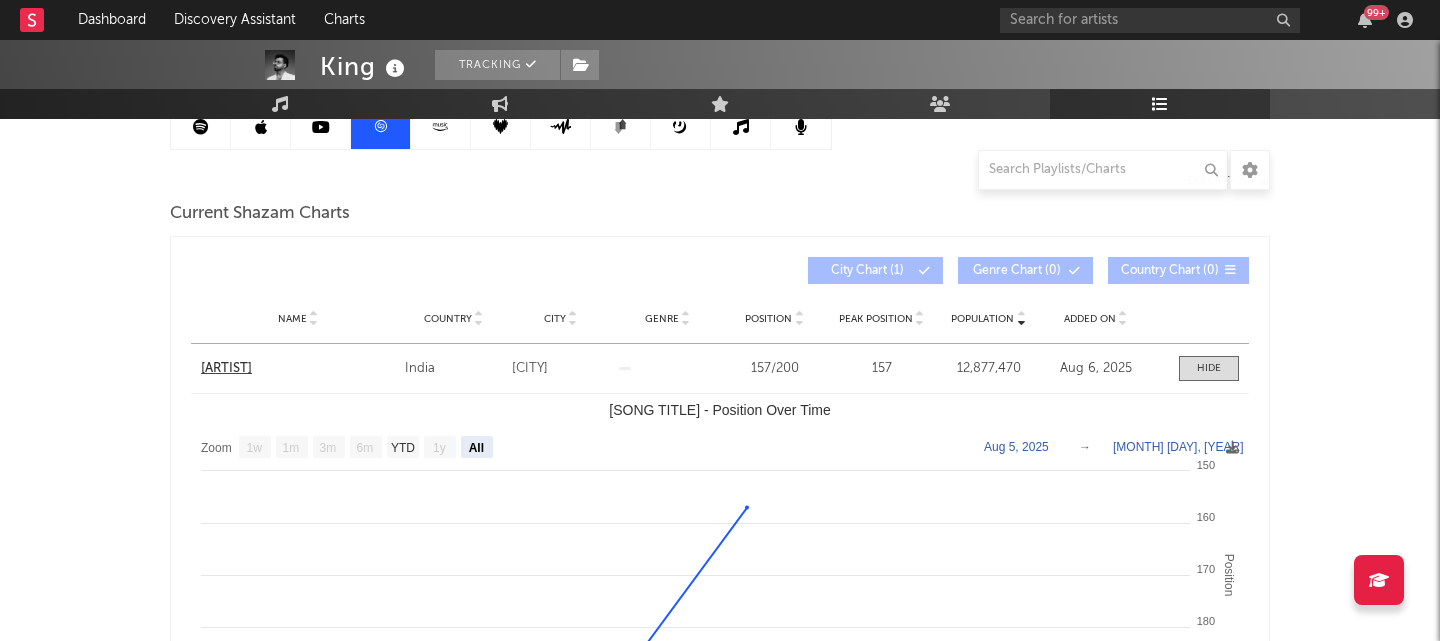 click on "[ARTIST]" at bounding box center [298, 369] 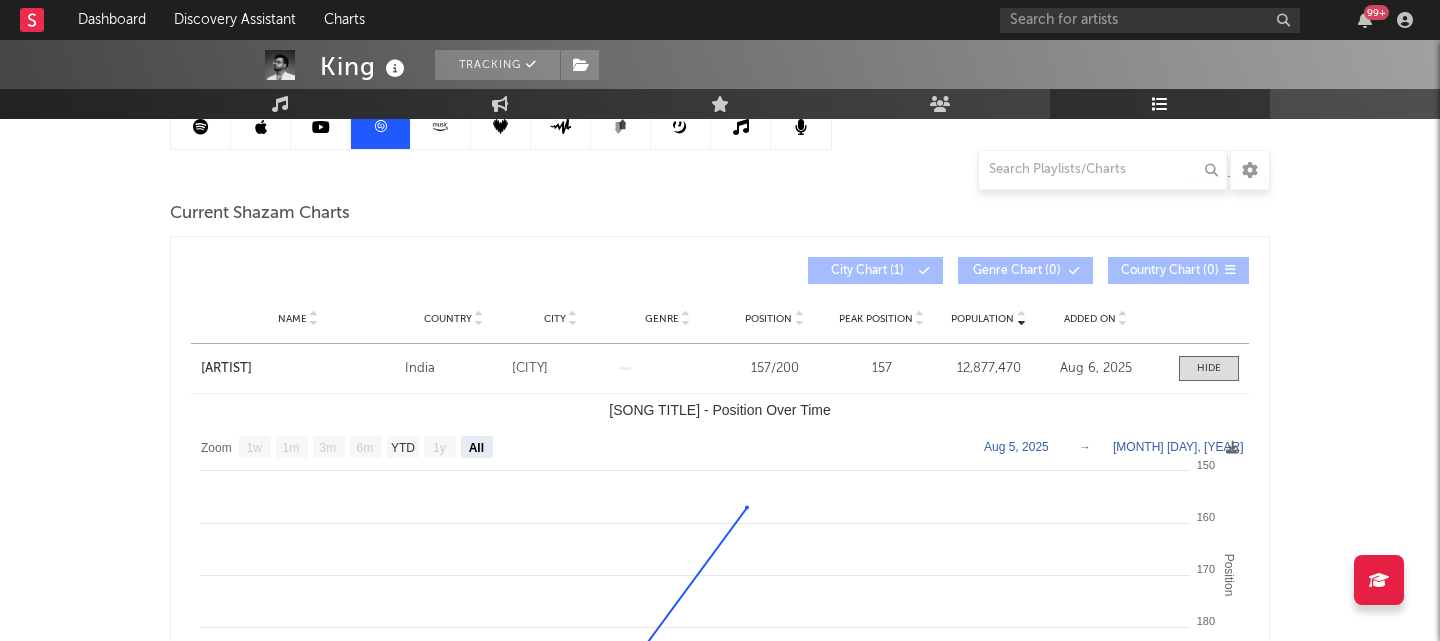 scroll, scrollTop: 0, scrollLeft: 0, axis: both 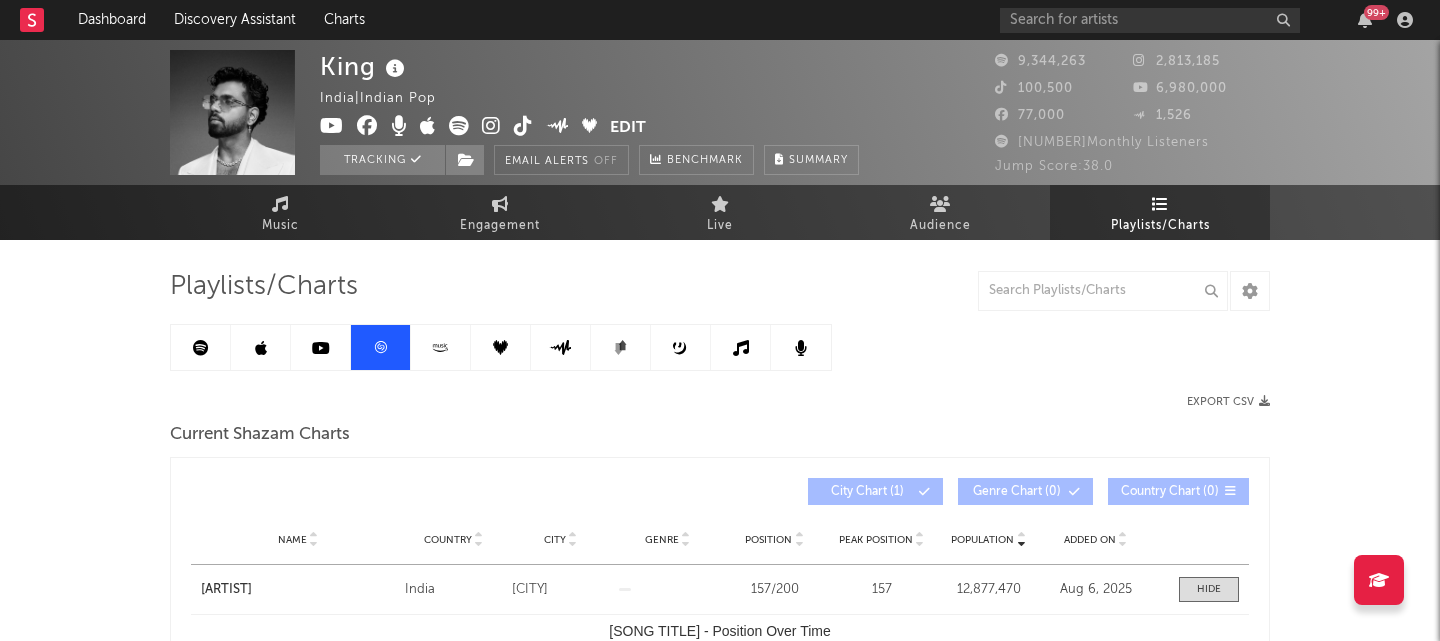 click on "Name [ARTIST] Country India City [CITY] Genre Position [NUMBER] / [NUMBER] Peak Position [NUMBER] Population [NUMBER] Added On [MONTH] [DAY], [YEAR] Exit Date" at bounding box center (720, 589) 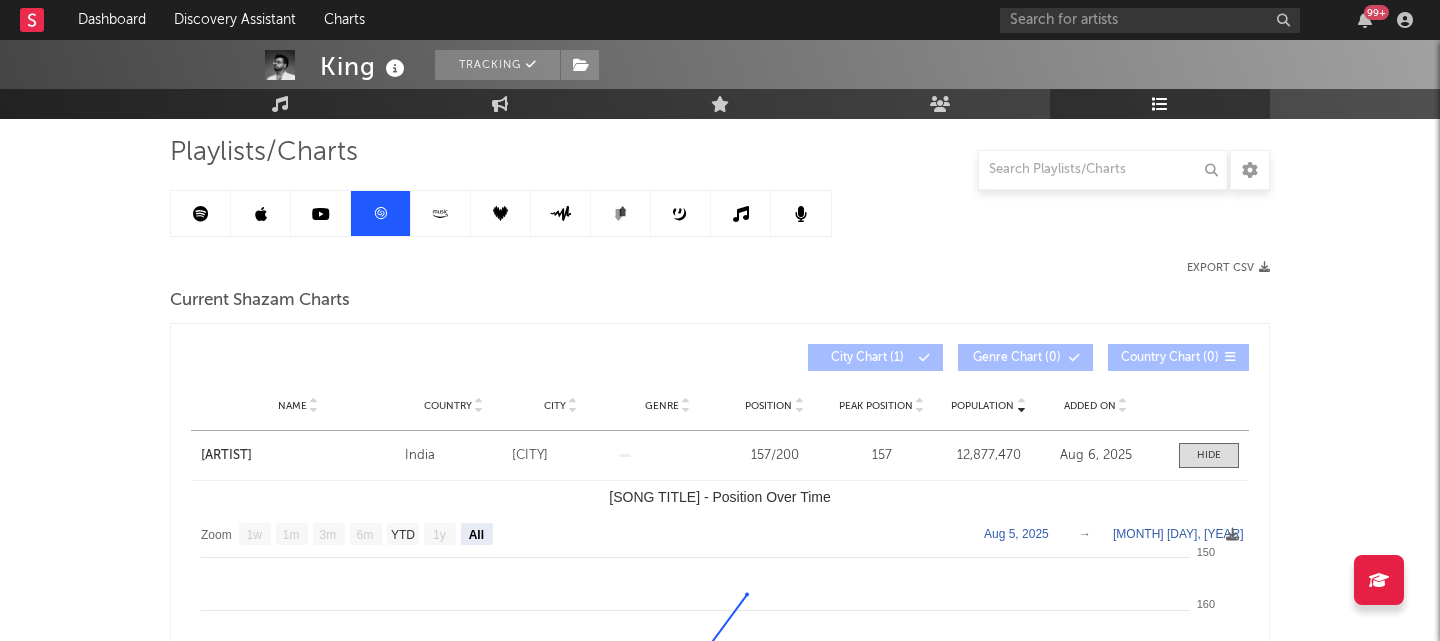 scroll, scrollTop: 60, scrollLeft: 0, axis: vertical 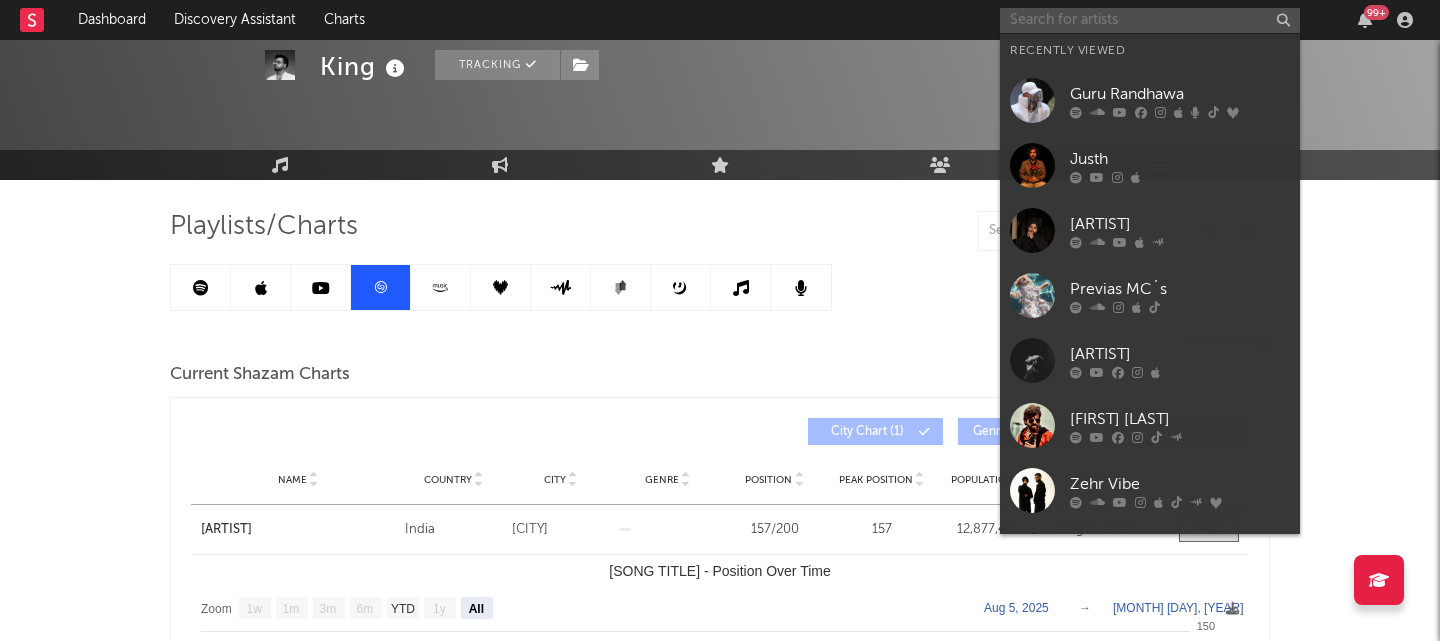 click at bounding box center (1150, 20) 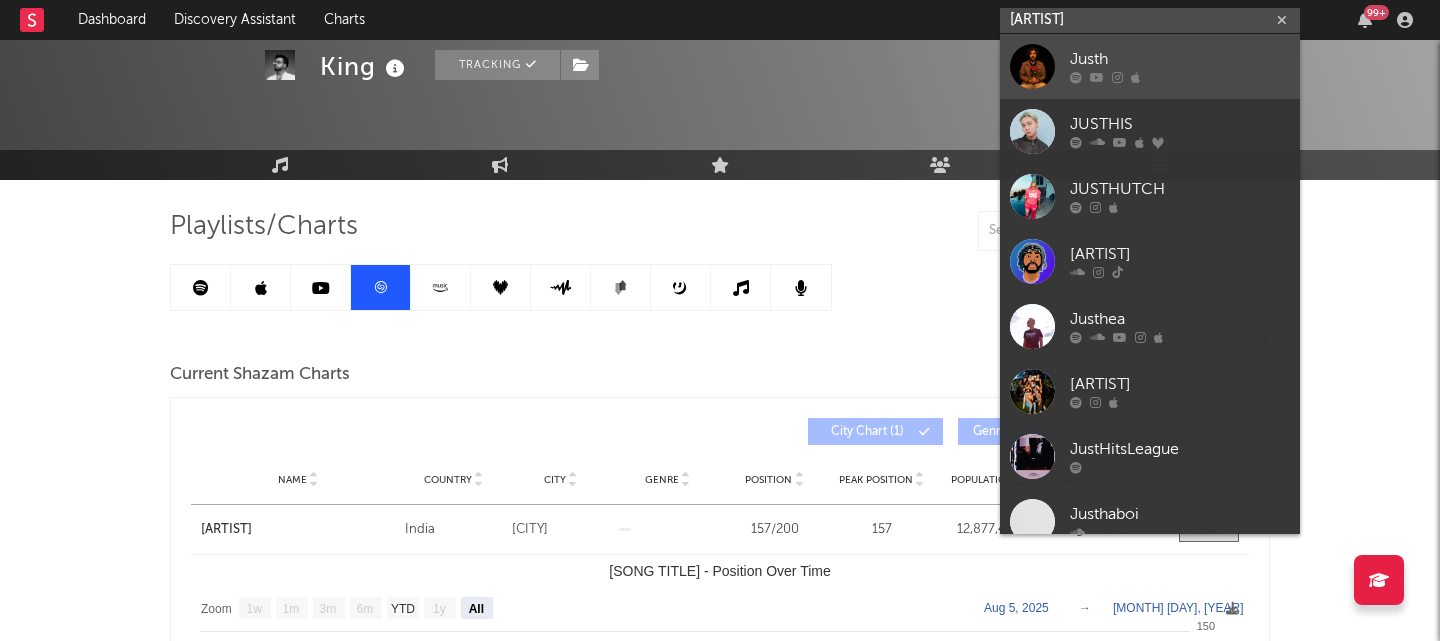type on "[ARTIST]" 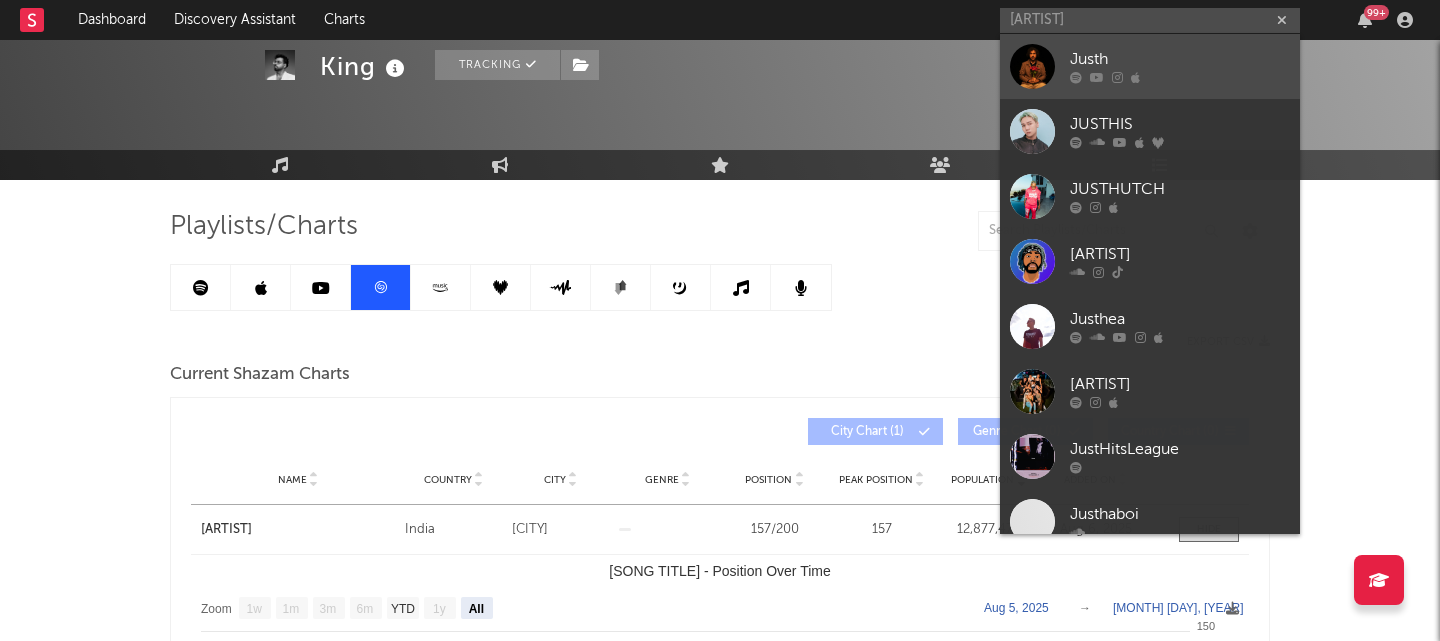 click on "Justh" at bounding box center (1180, 60) 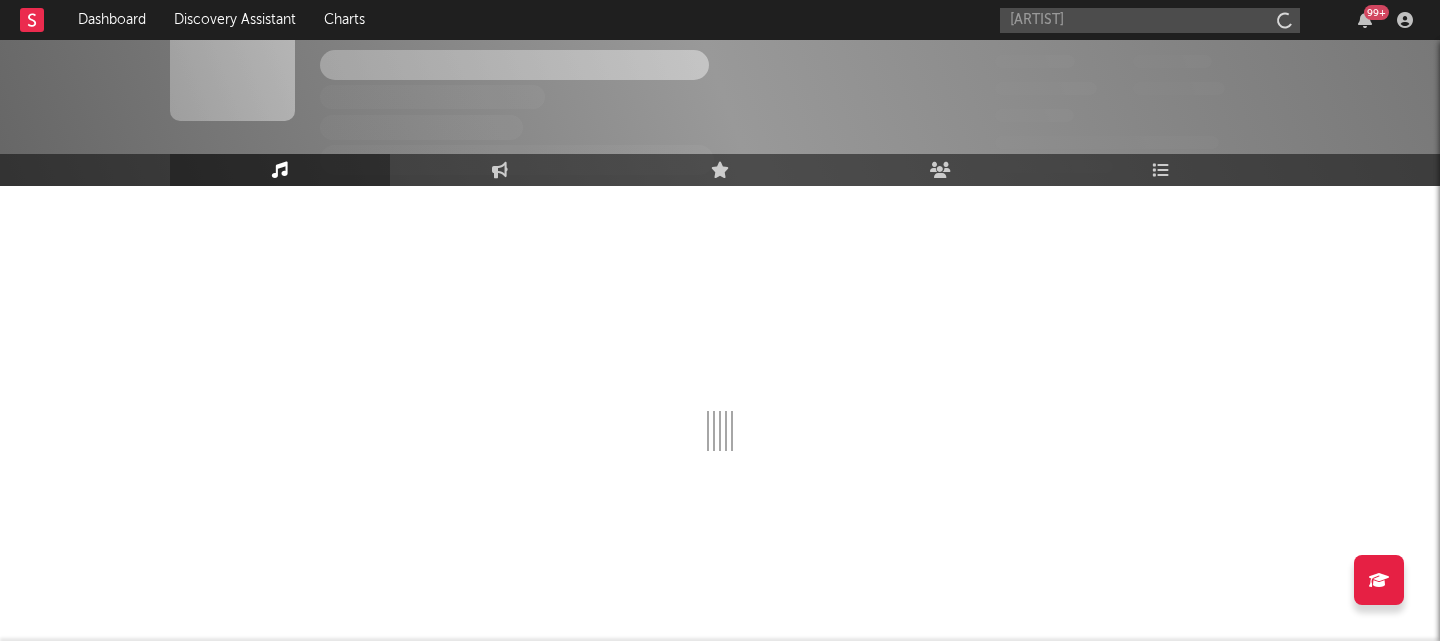 type 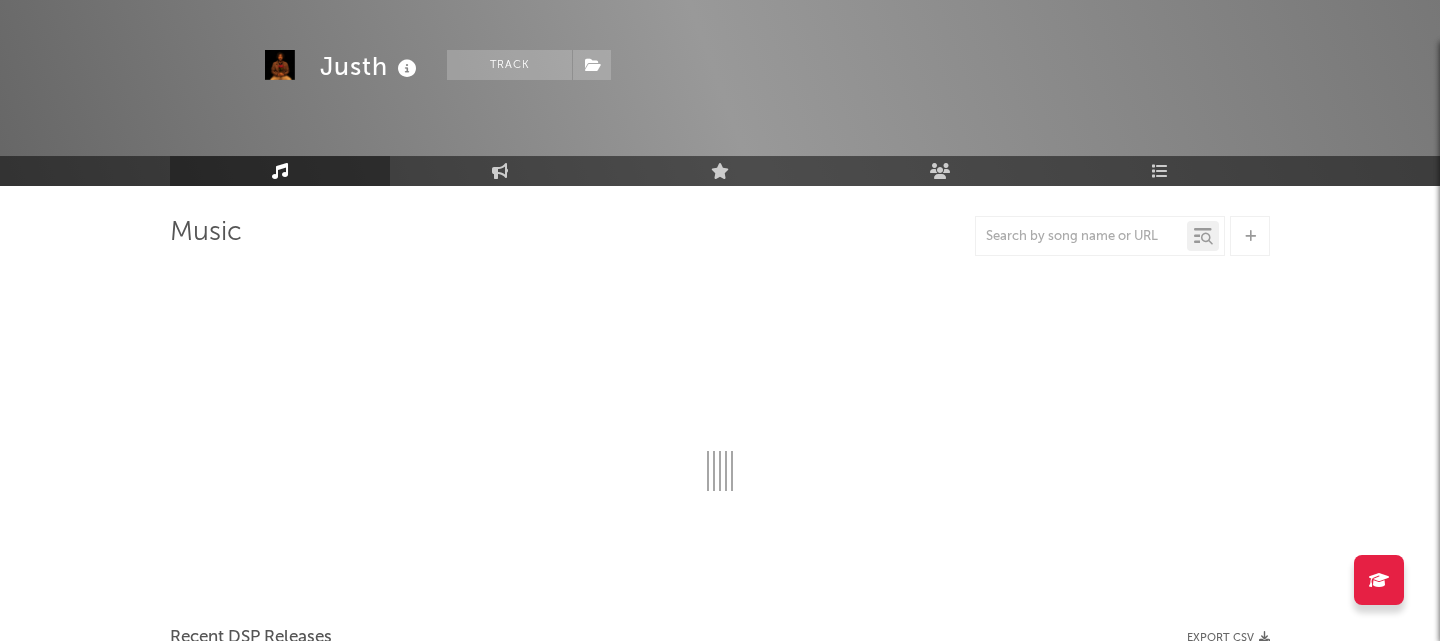 scroll, scrollTop: 60, scrollLeft: 0, axis: vertical 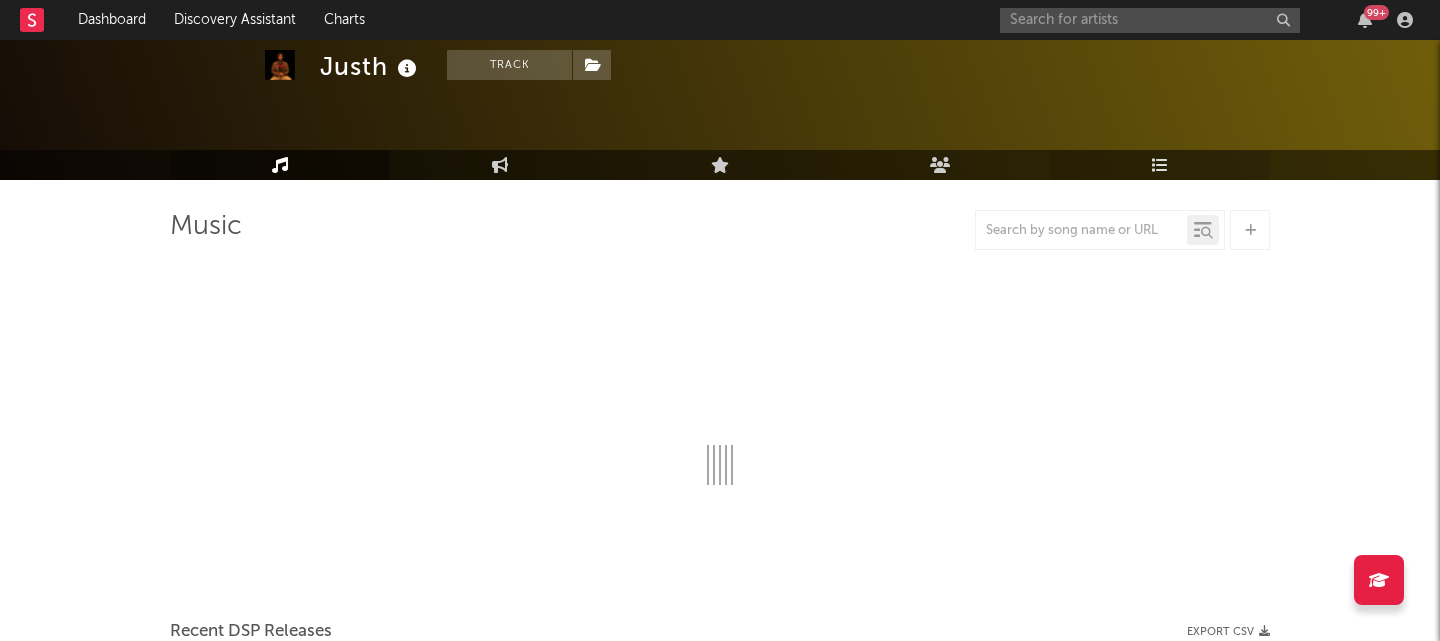 click at bounding box center (1160, 165) 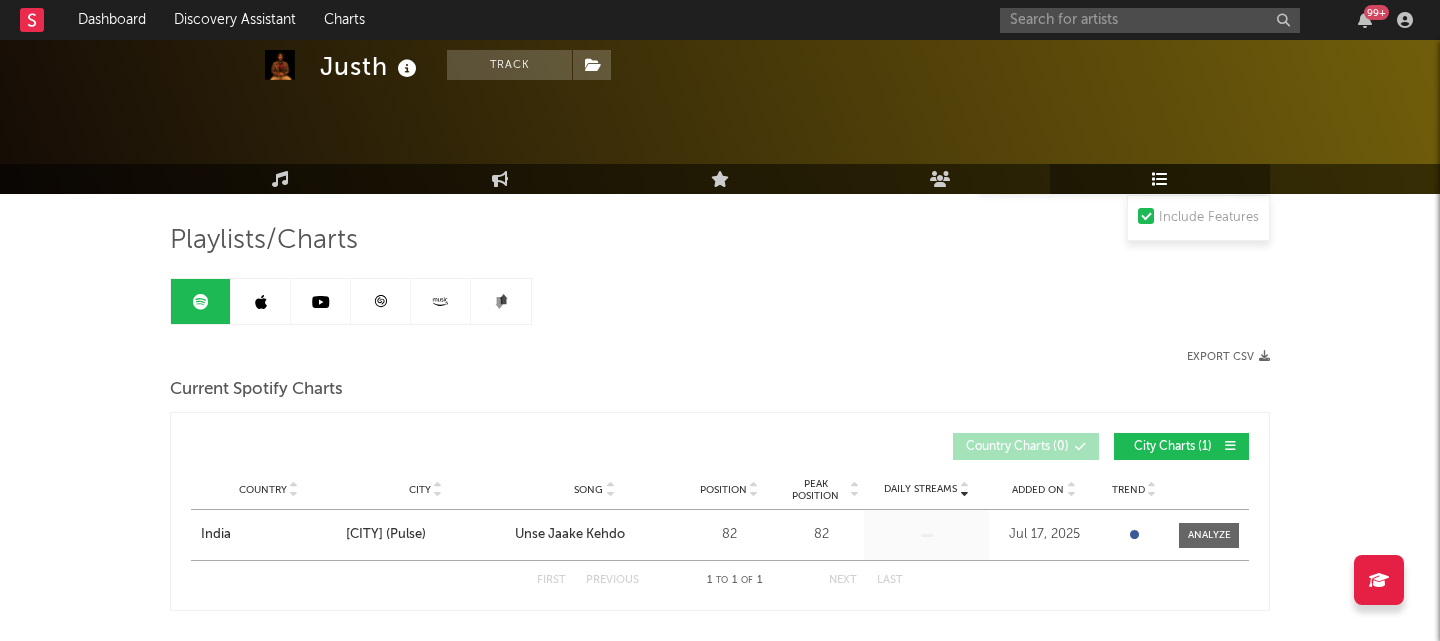 scroll, scrollTop: 0, scrollLeft: 0, axis: both 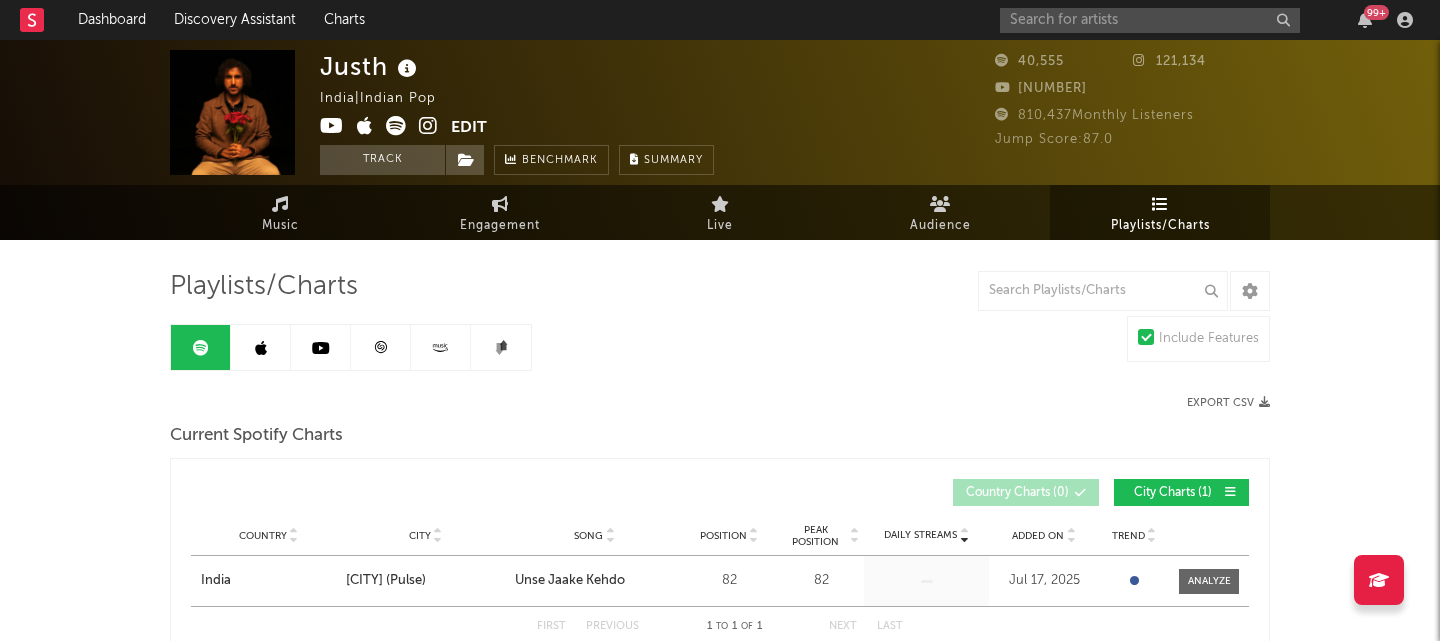 click at bounding box center [261, 348] 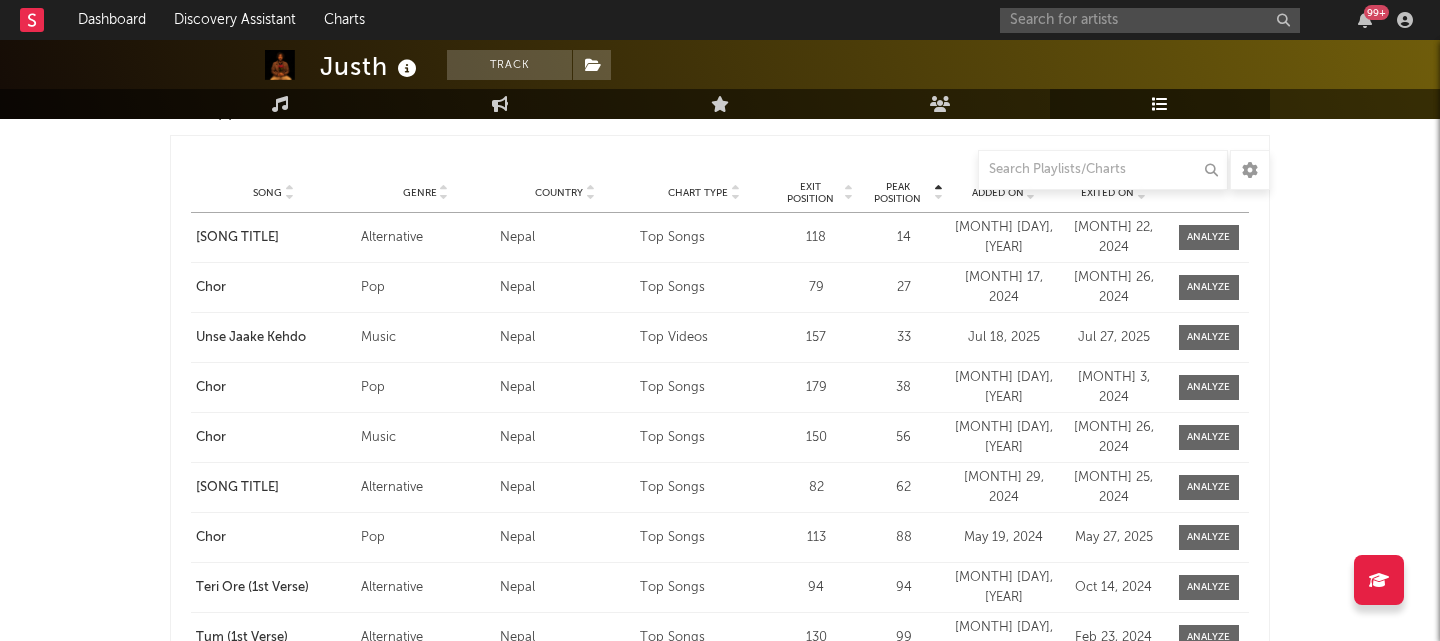 scroll, scrollTop: 0, scrollLeft: 0, axis: both 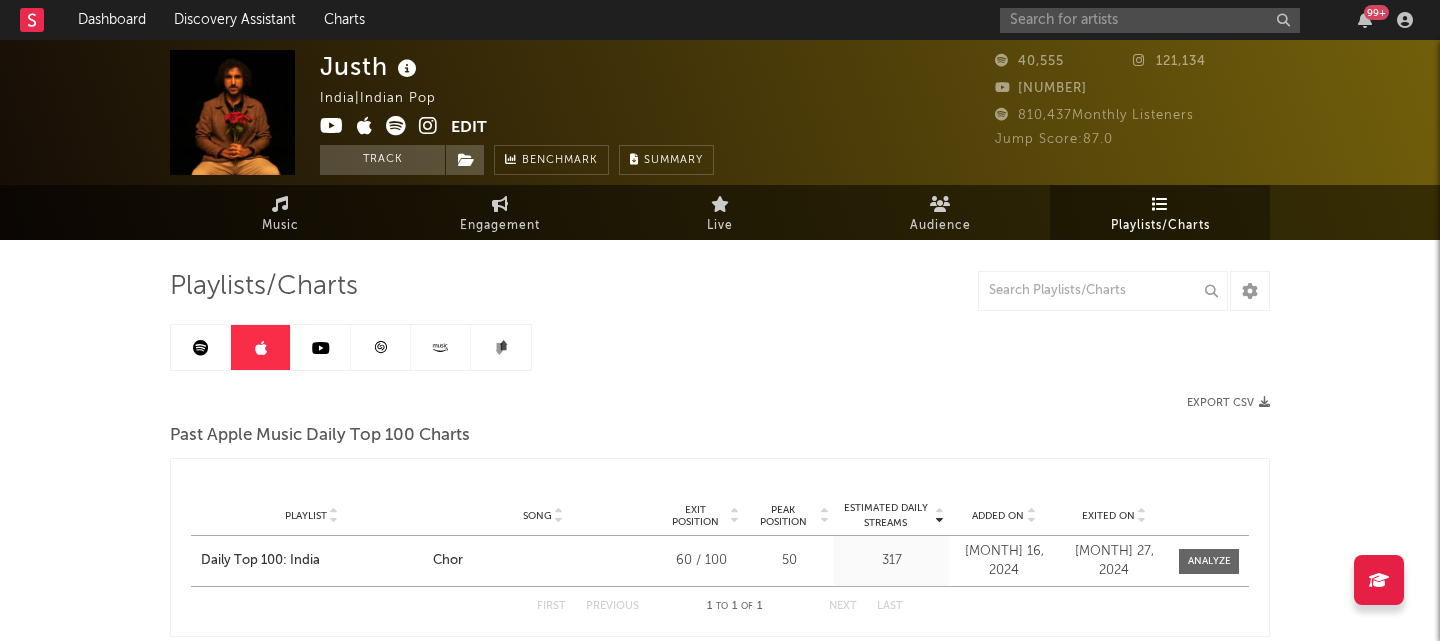 click at bounding box center (321, 347) 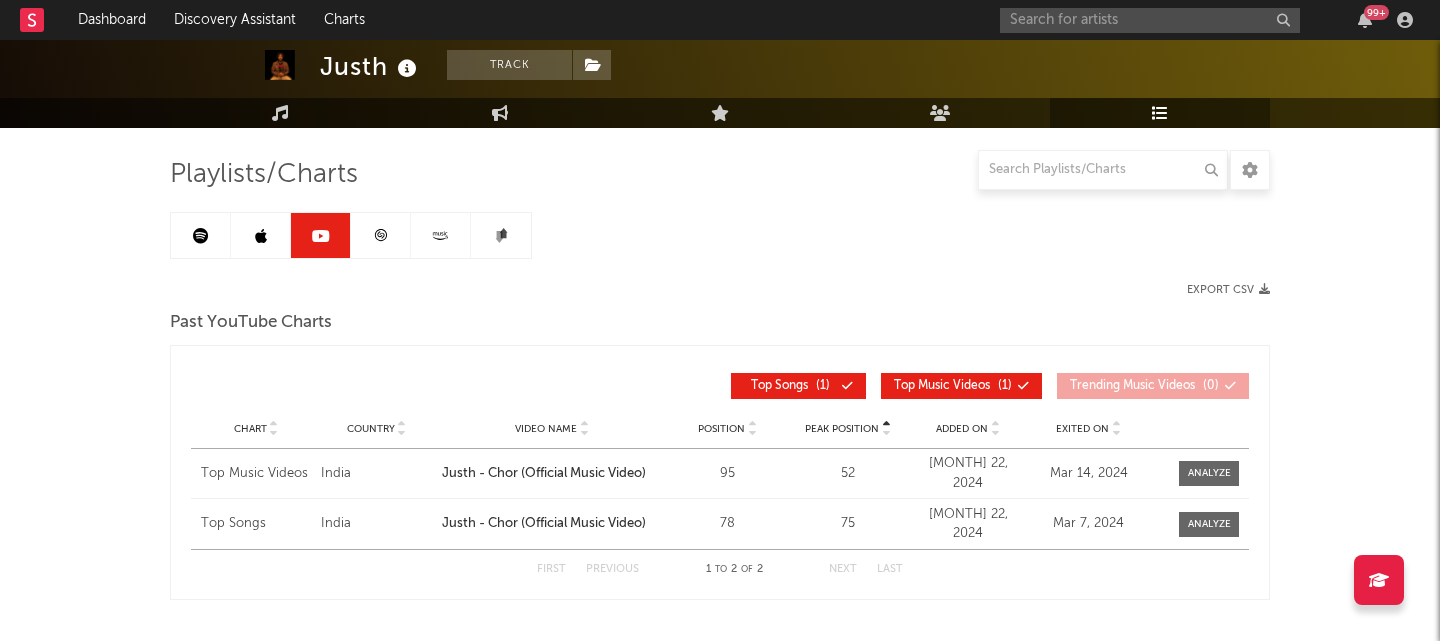 scroll, scrollTop: 191, scrollLeft: 0, axis: vertical 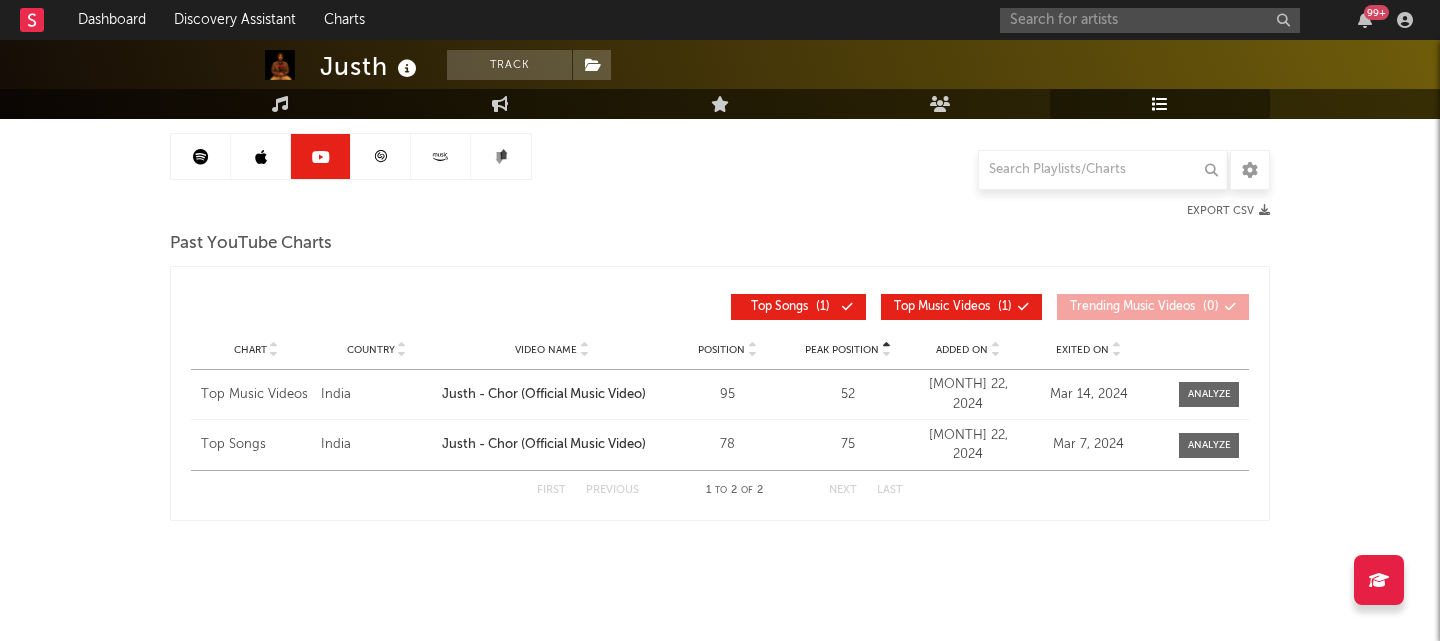 click 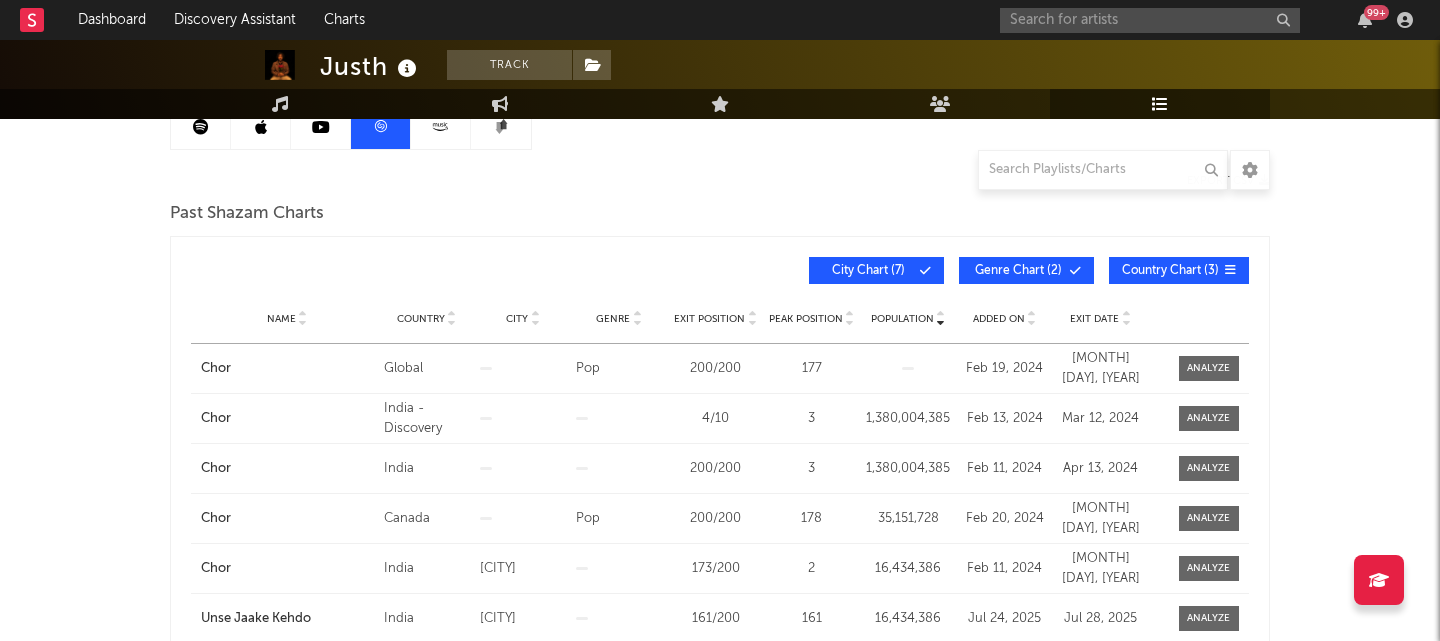 scroll, scrollTop: 0, scrollLeft: 0, axis: both 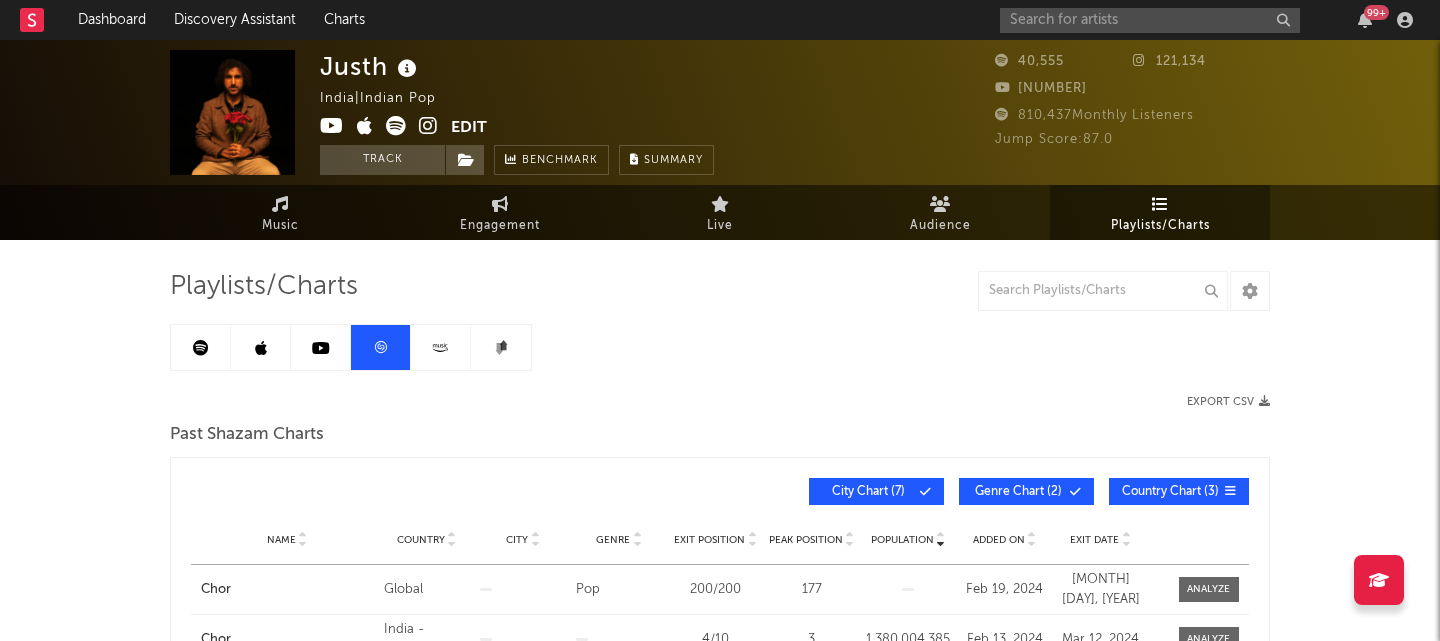 click at bounding box center [501, 347] 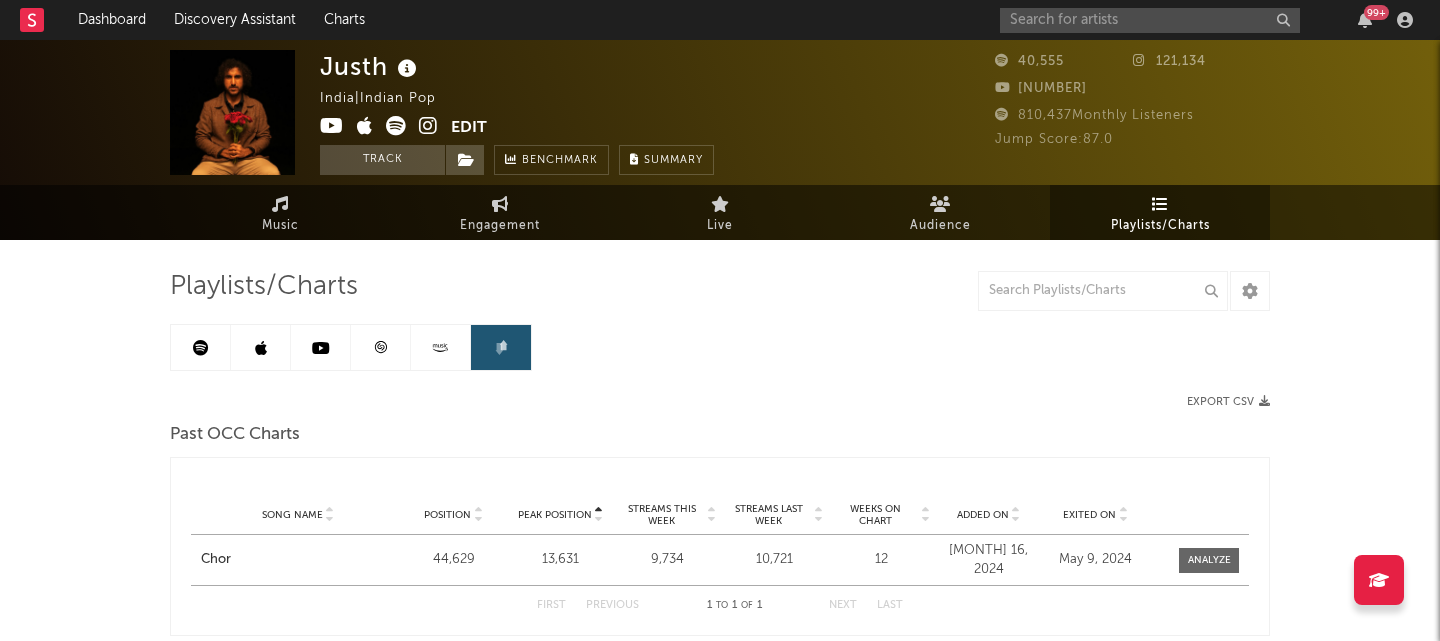 click at bounding box center (441, 347) 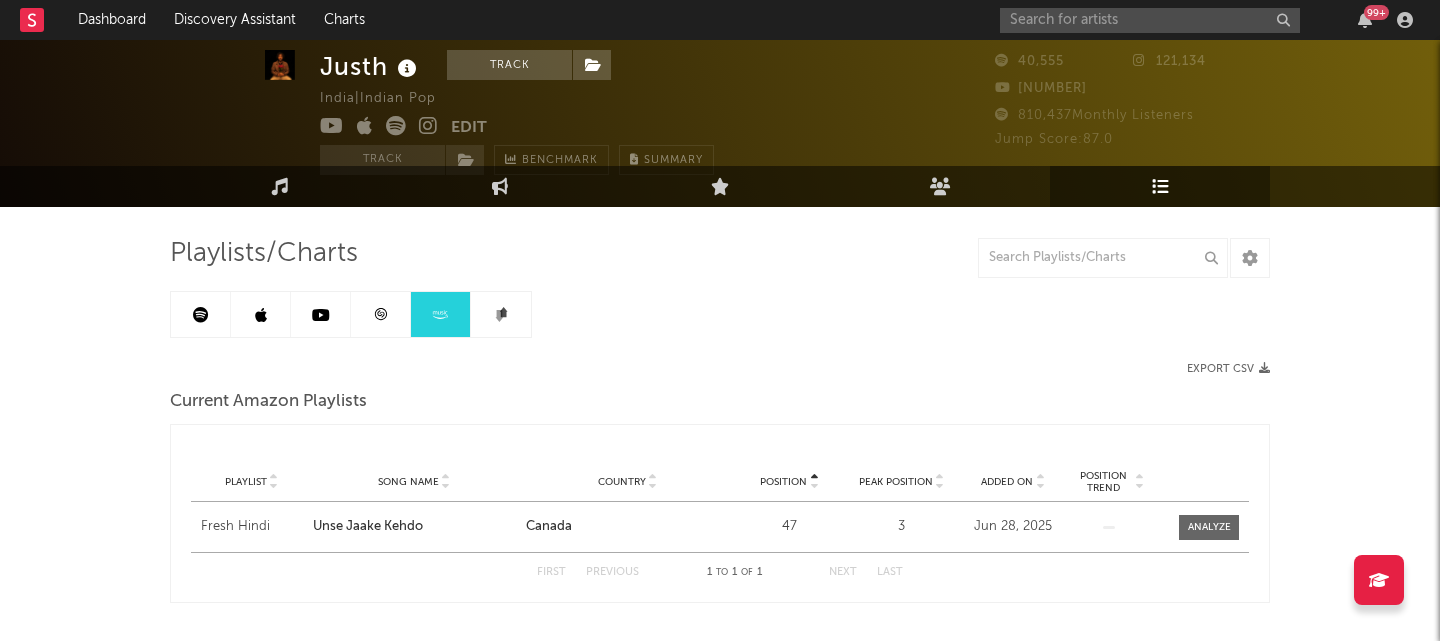 scroll, scrollTop: 51, scrollLeft: 0, axis: vertical 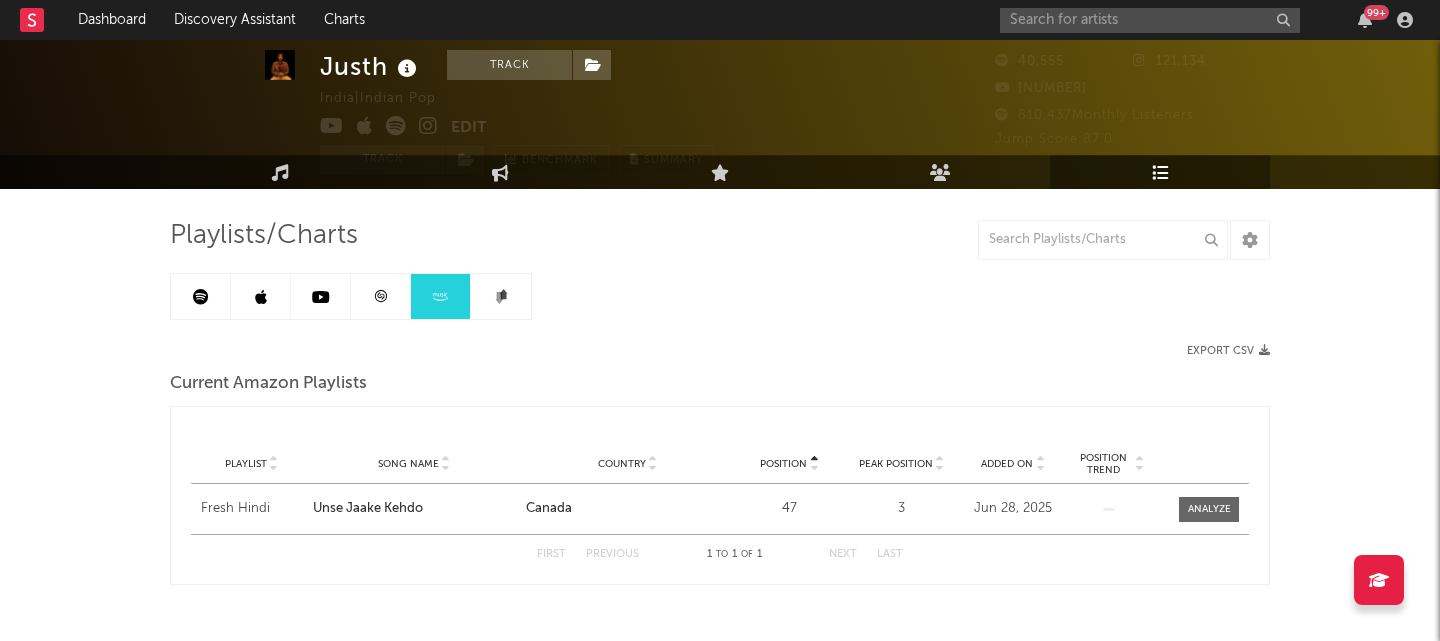 click at bounding box center (201, 297) 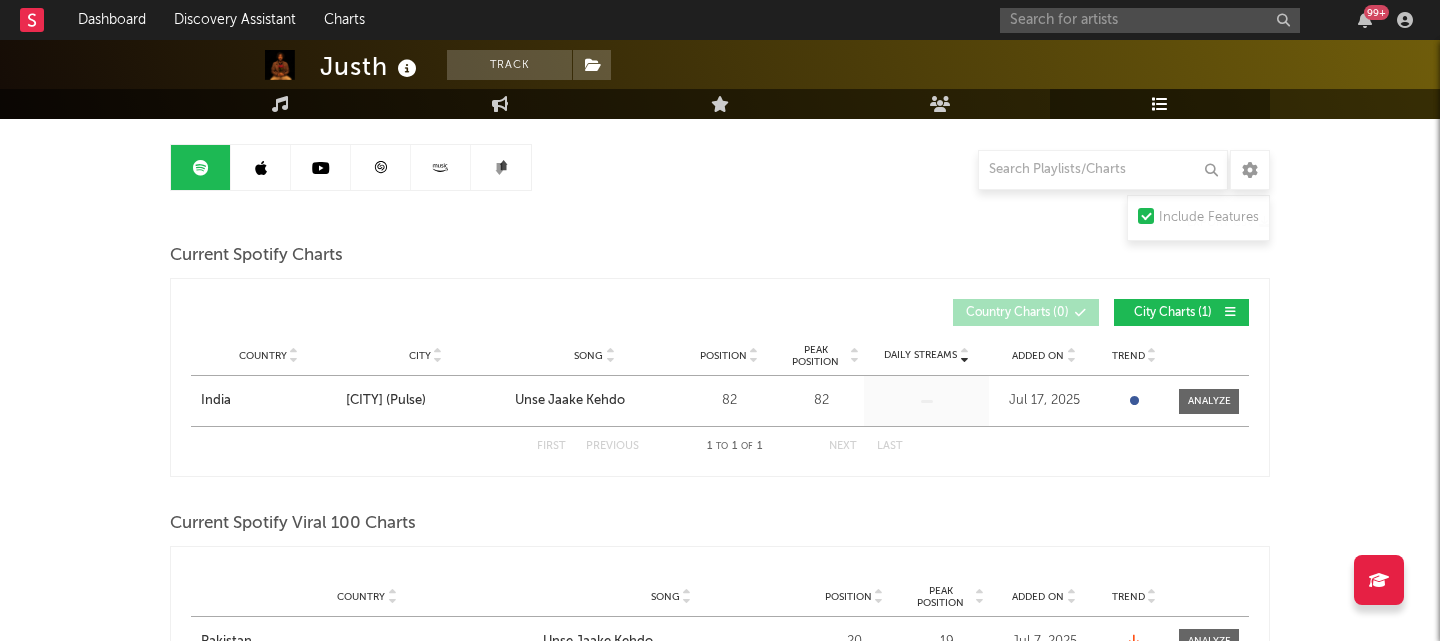 scroll, scrollTop: 172, scrollLeft: 0, axis: vertical 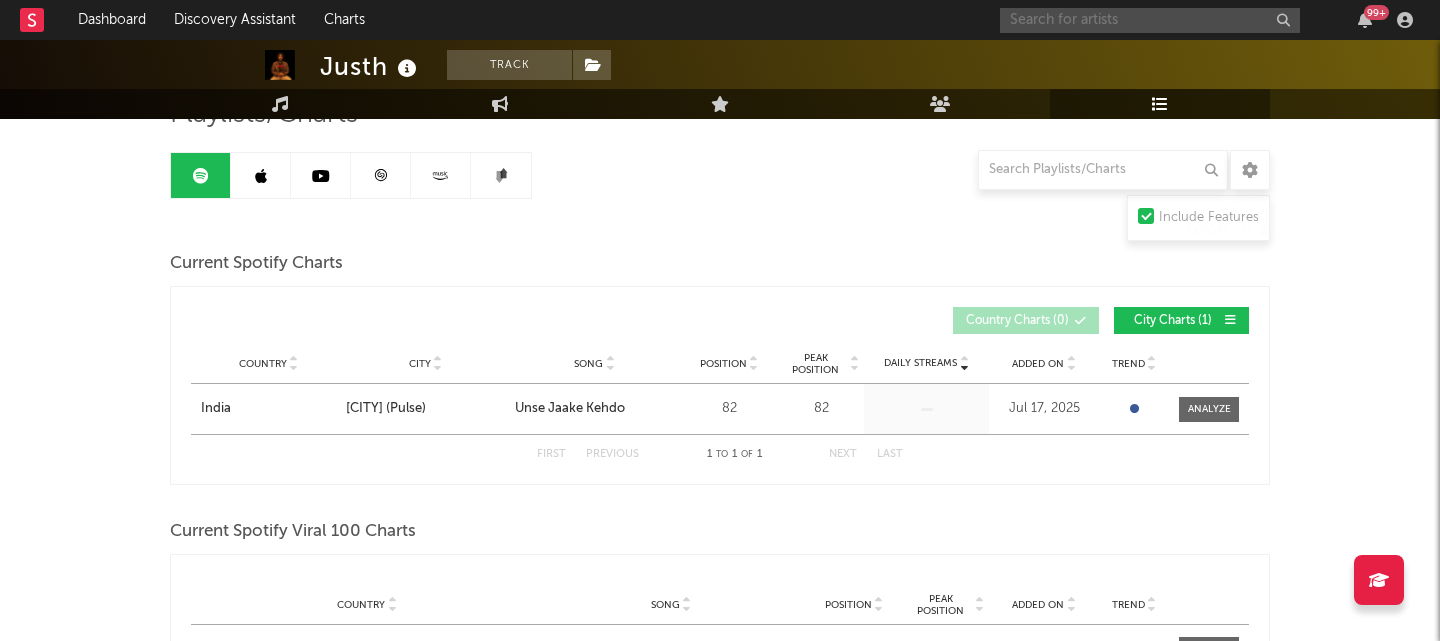 click at bounding box center [1150, 20] 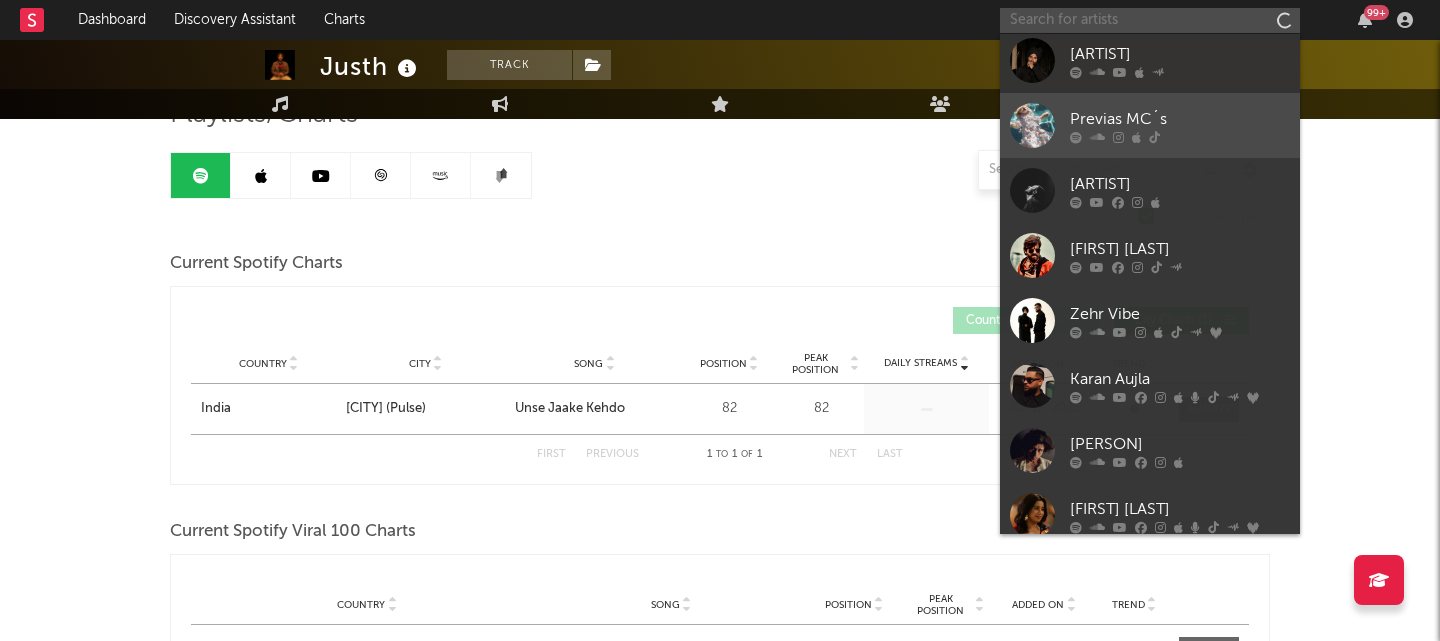 scroll, scrollTop: 184, scrollLeft: 0, axis: vertical 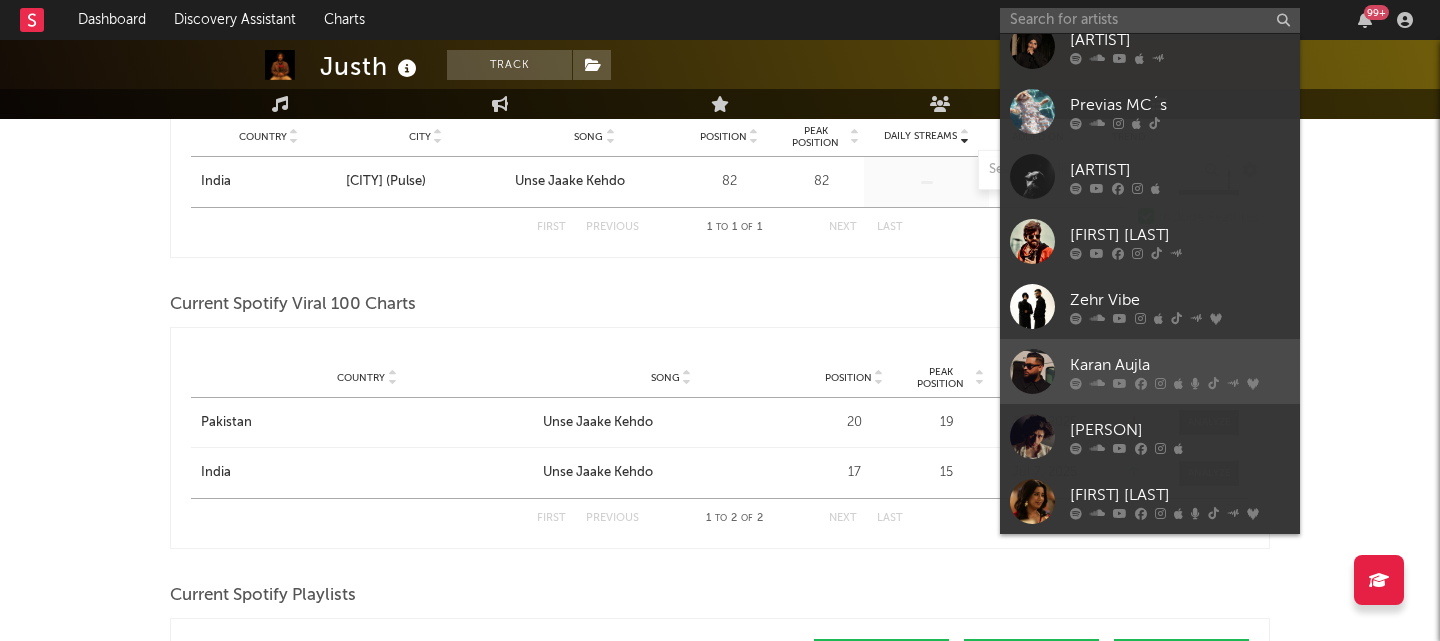 click on "Karan Aujla" at bounding box center (1180, 365) 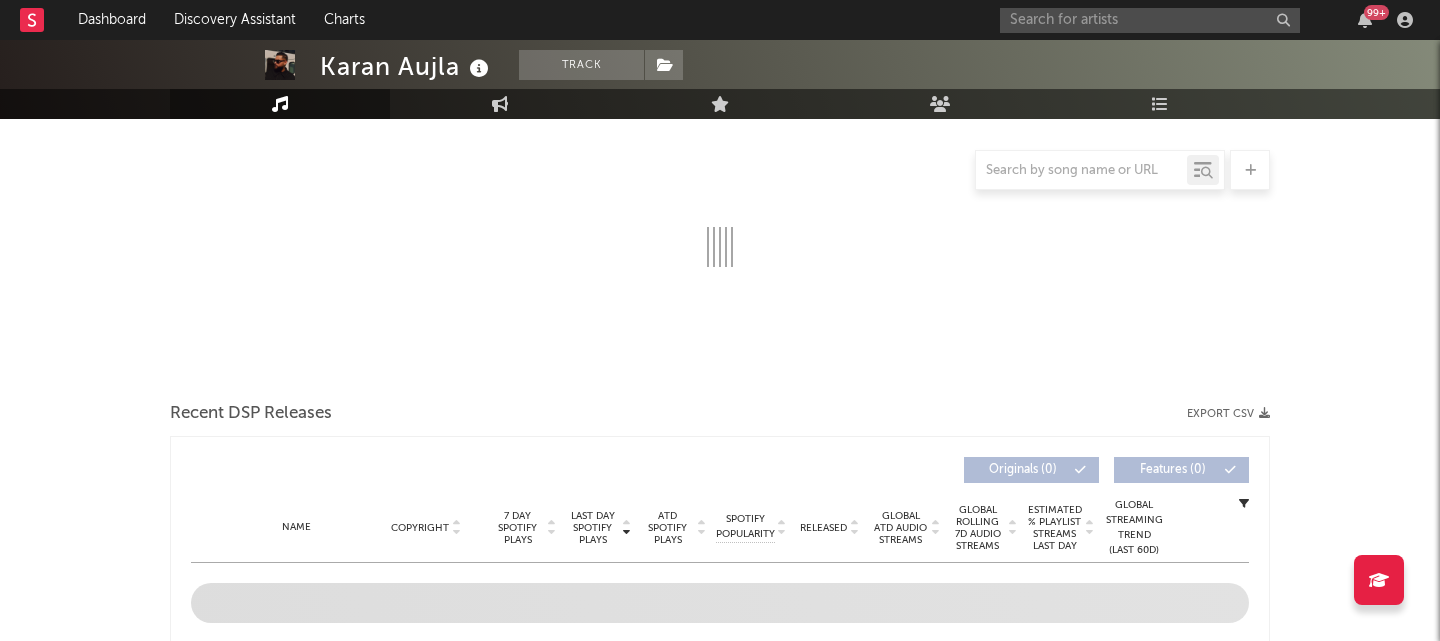 scroll, scrollTop: 0, scrollLeft: 0, axis: both 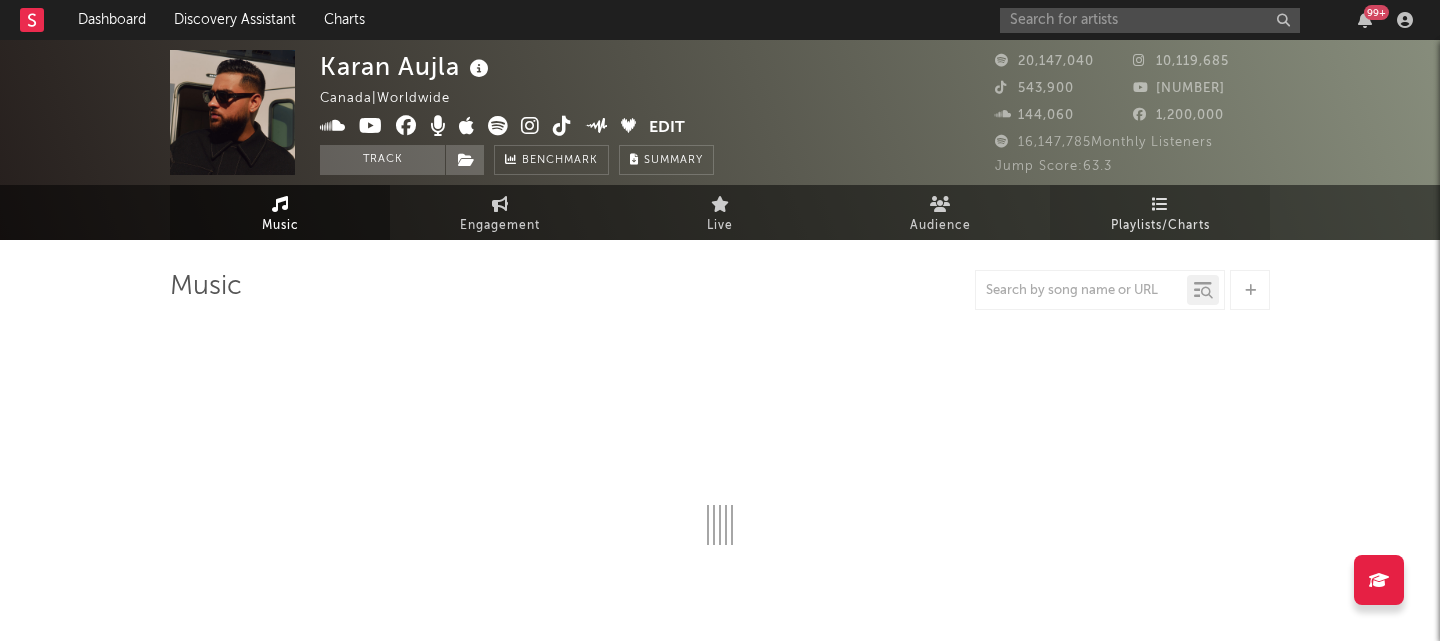 select on "6m" 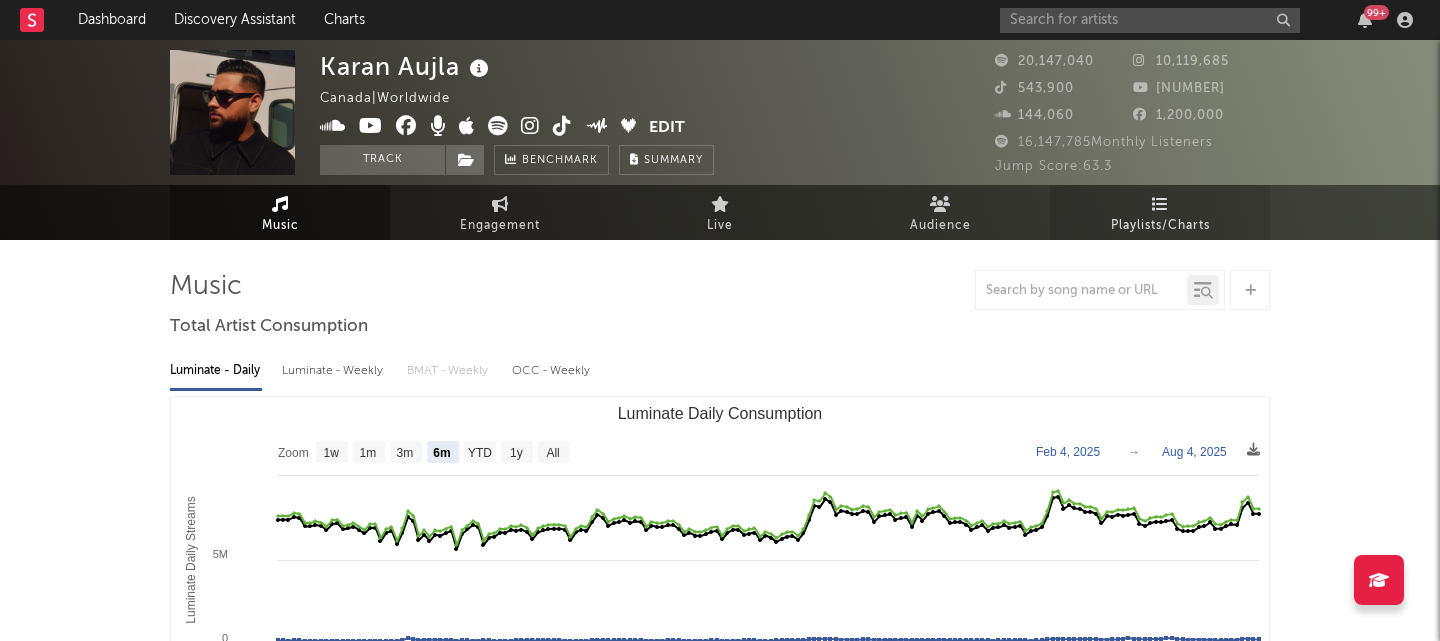 click on "Playlists/Charts" at bounding box center (1160, 212) 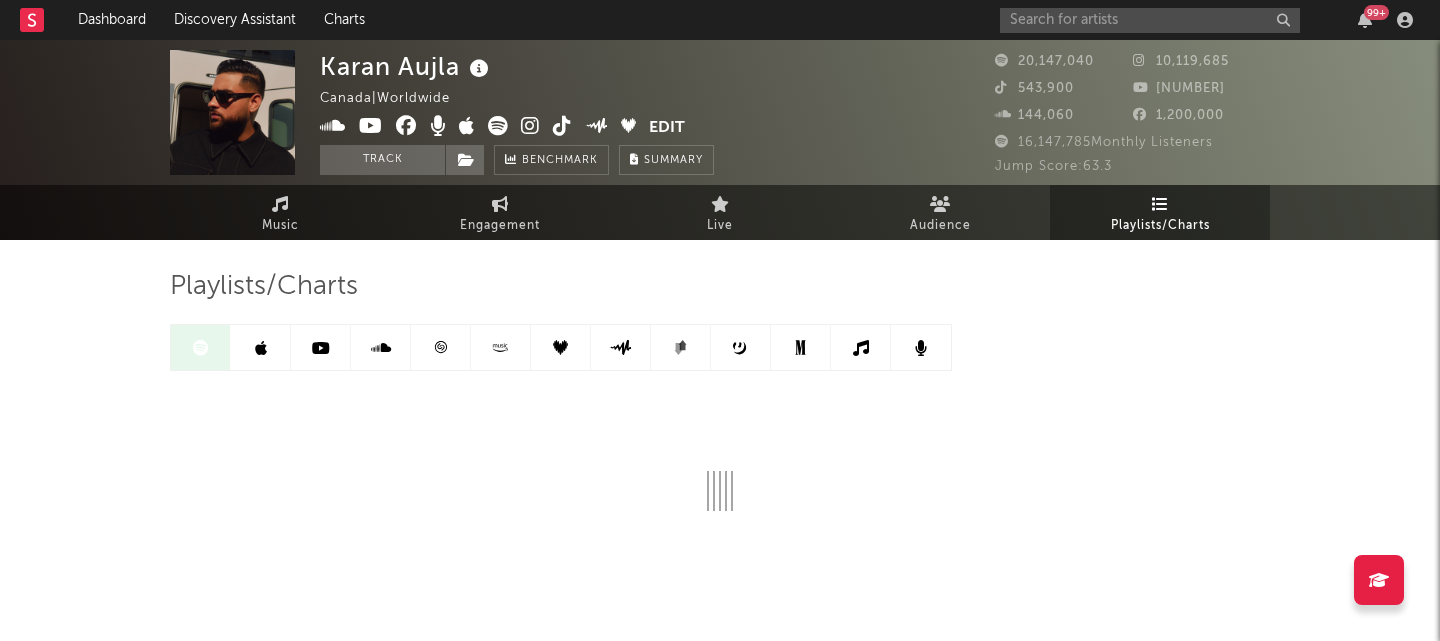 click at bounding box center (441, 347) 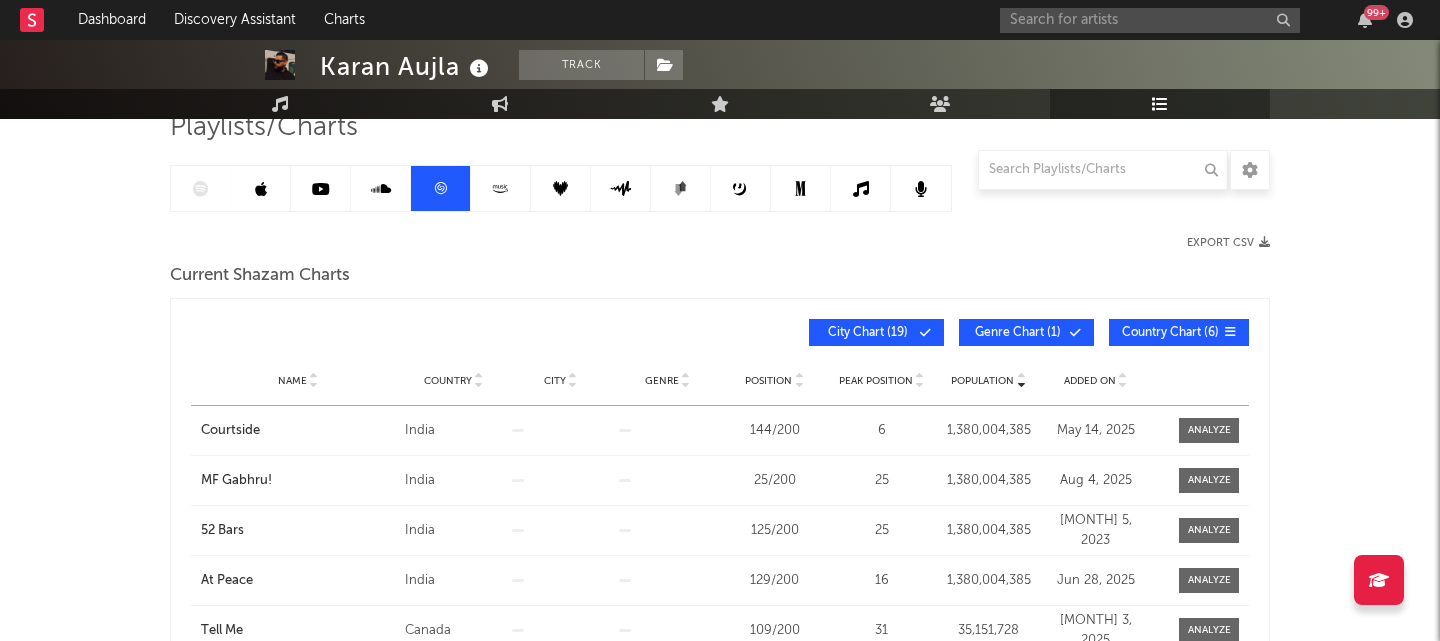 scroll, scrollTop: 86, scrollLeft: 0, axis: vertical 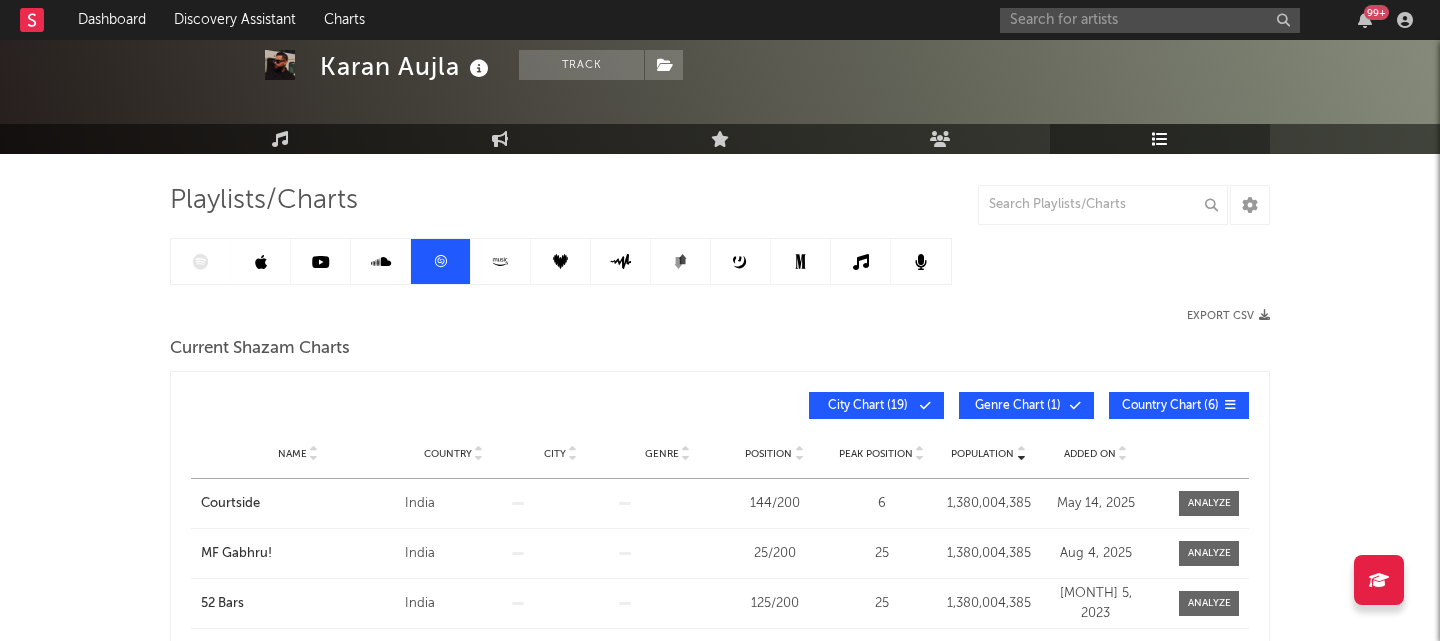click at bounding box center [561, 261] 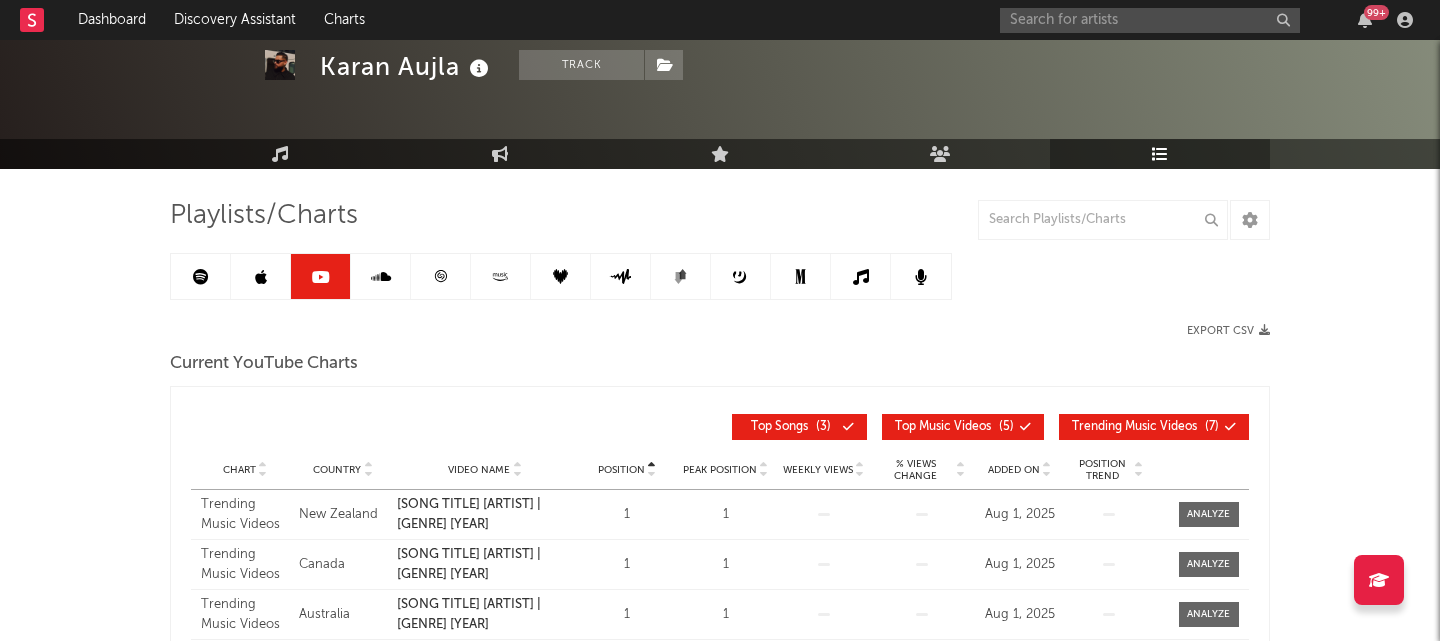 scroll, scrollTop: 70, scrollLeft: 0, axis: vertical 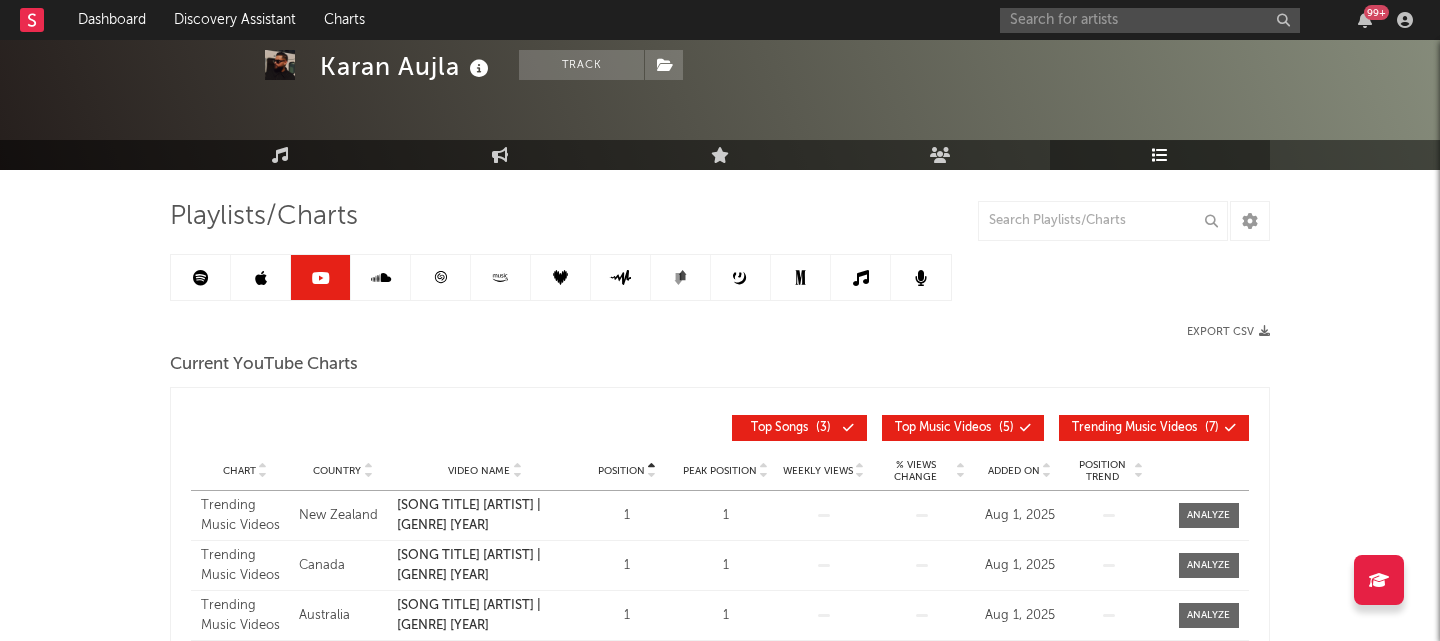 click at bounding box center (261, 277) 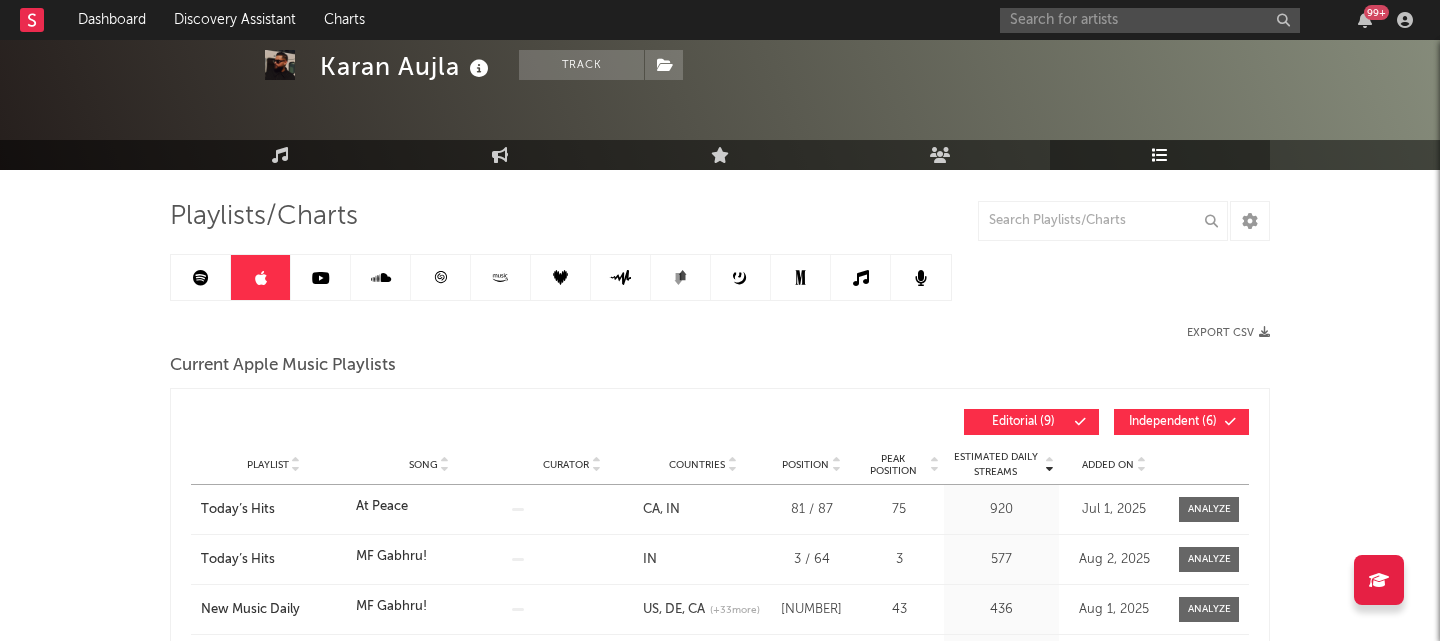 click on "[PERSON] Track Canada | Worldwide Edit Track Benchmark Summary 20,147,040 10,119,685 543,900 4,170,000 144,060 1,200,000 16,147,785 Monthly Listeners Jump Score: 63.3 Music Engagement Live Audience Playlists/Charts Playlists/Charts Export CSV Current Apple Music Playlists Estimated Daily Streams Playlist Song Curator Countries Position Peak Position Estimated Daily Streams Added On Position Countries Editorial ( 9 ) Independent ( 6 ) Playlist Song Curator Genre Countries Country Chart Type Position Peak Position Estimated Daily Streams Added On Exited On Playlist Today’s Hits Song At Peace Curator Genre Countries CA IN Country Chart Type Position 81 / 87 Peak Position 75 Estimated Daily Streams 920 Added On [MONTH], 2025 Exited On [MONTH], 2025 Playlist Today’s Hits Song MF Gabhru! Curator Genre Countries IN Country Chart Type Position 3 / 64 Peak Position 3 Estimated Daily Streams 577 Added On [MONTH], 2025 Exited On [MONTH], 2025 Playlist New Music Daily Song MF Gabhru! Curator Genre Countries US" at bounding box center (720, 2815) 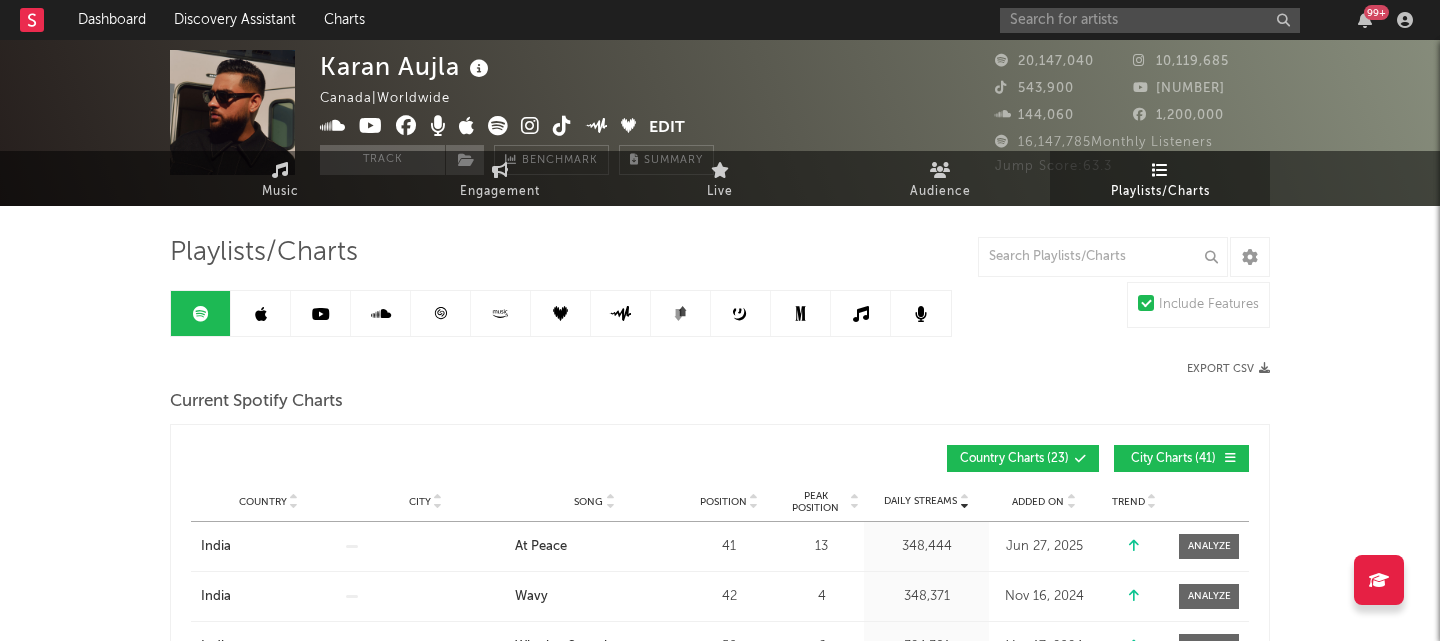 scroll, scrollTop: 0, scrollLeft: 0, axis: both 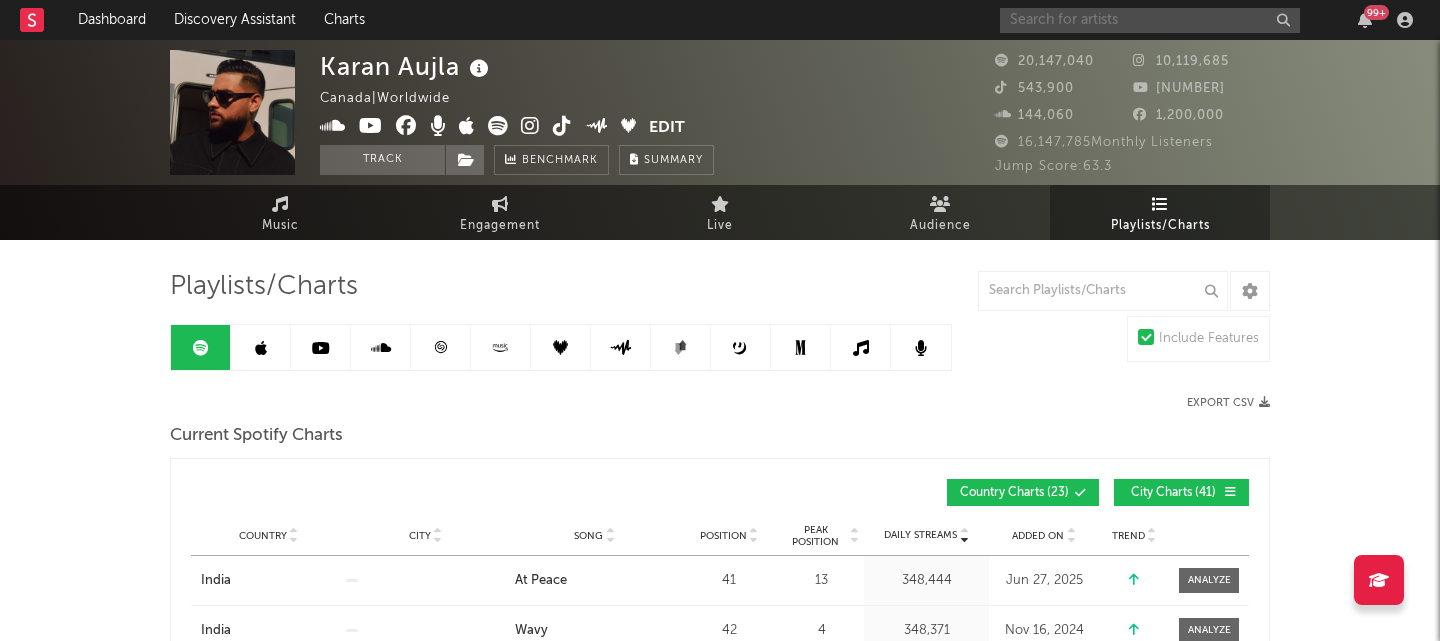 click at bounding box center [1150, 20] 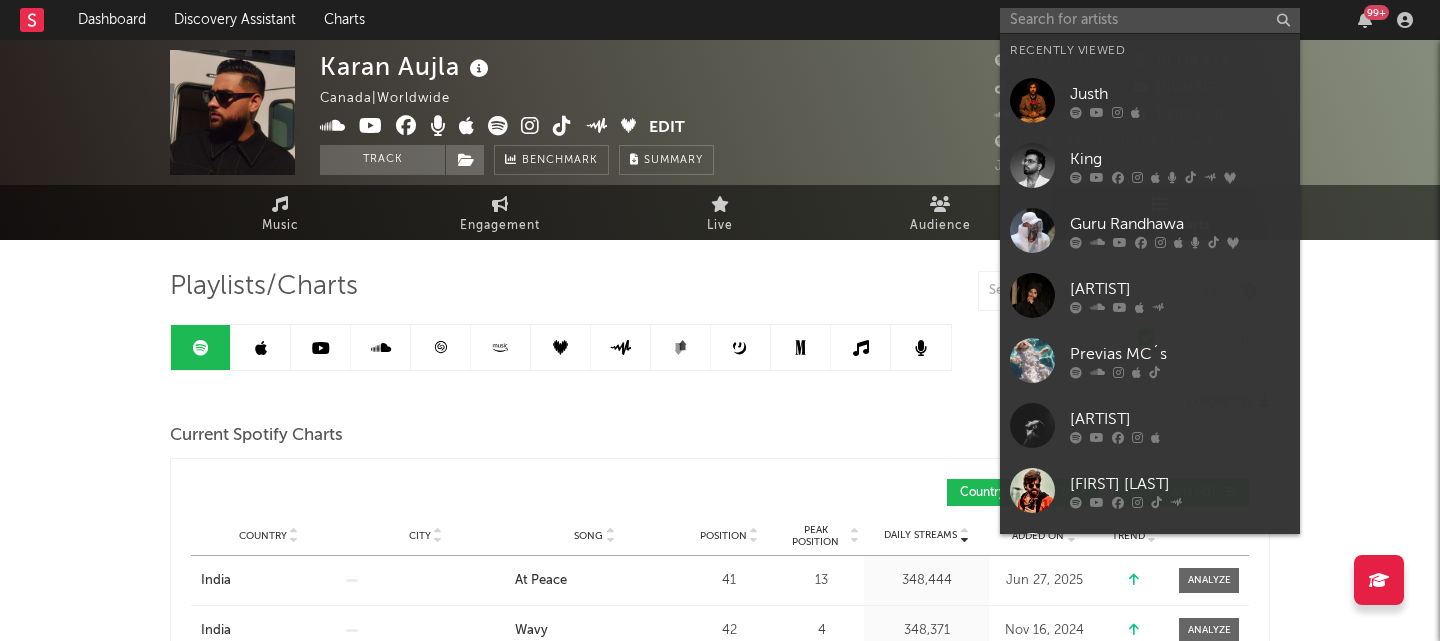 click on "Guru Randhawa" at bounding box center (1180, 224) 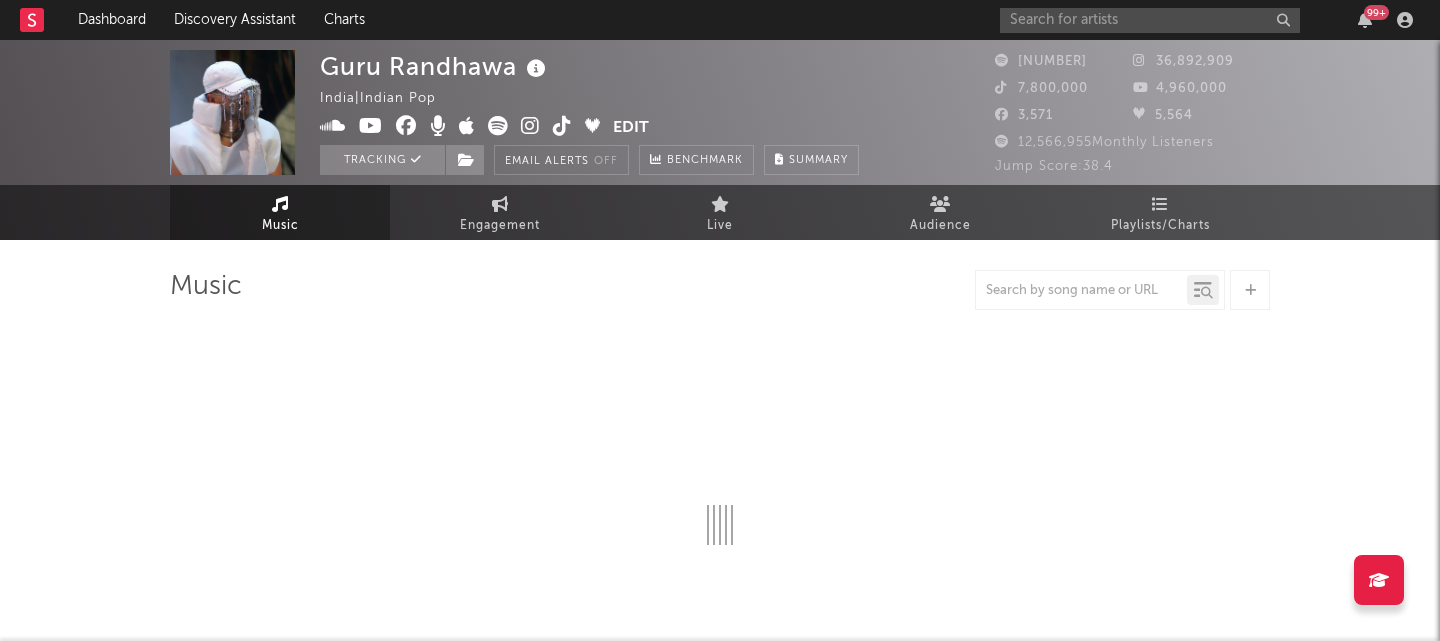 select on "6m" 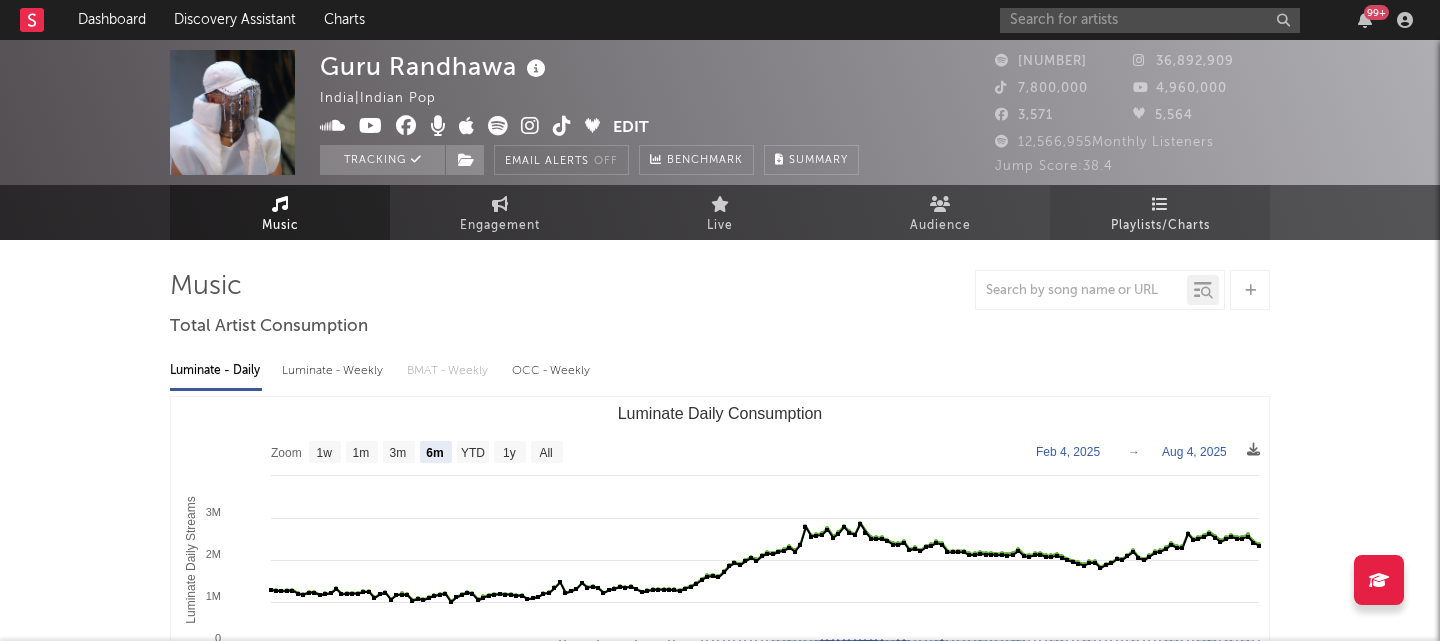 click on "Playlists/Charts" at bounding box center (1160, 226) 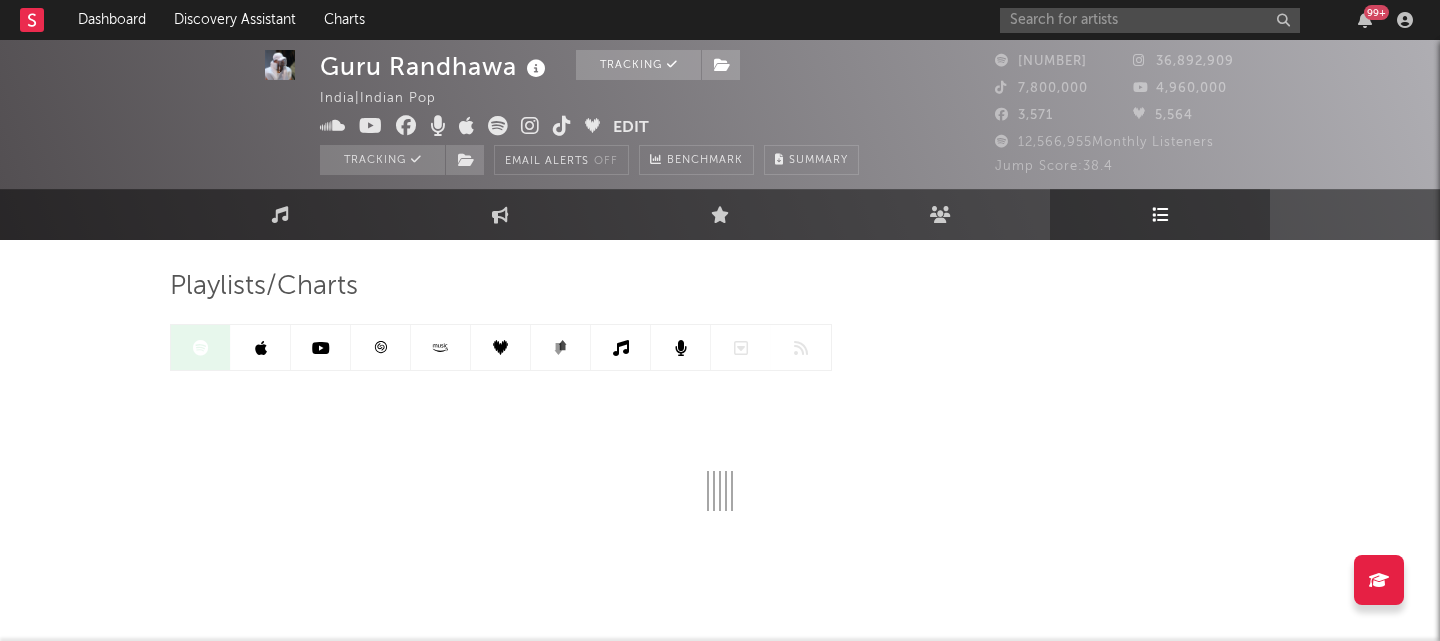 scroll, scrollTop: 60, scrollLeft: 0, axis: vertical 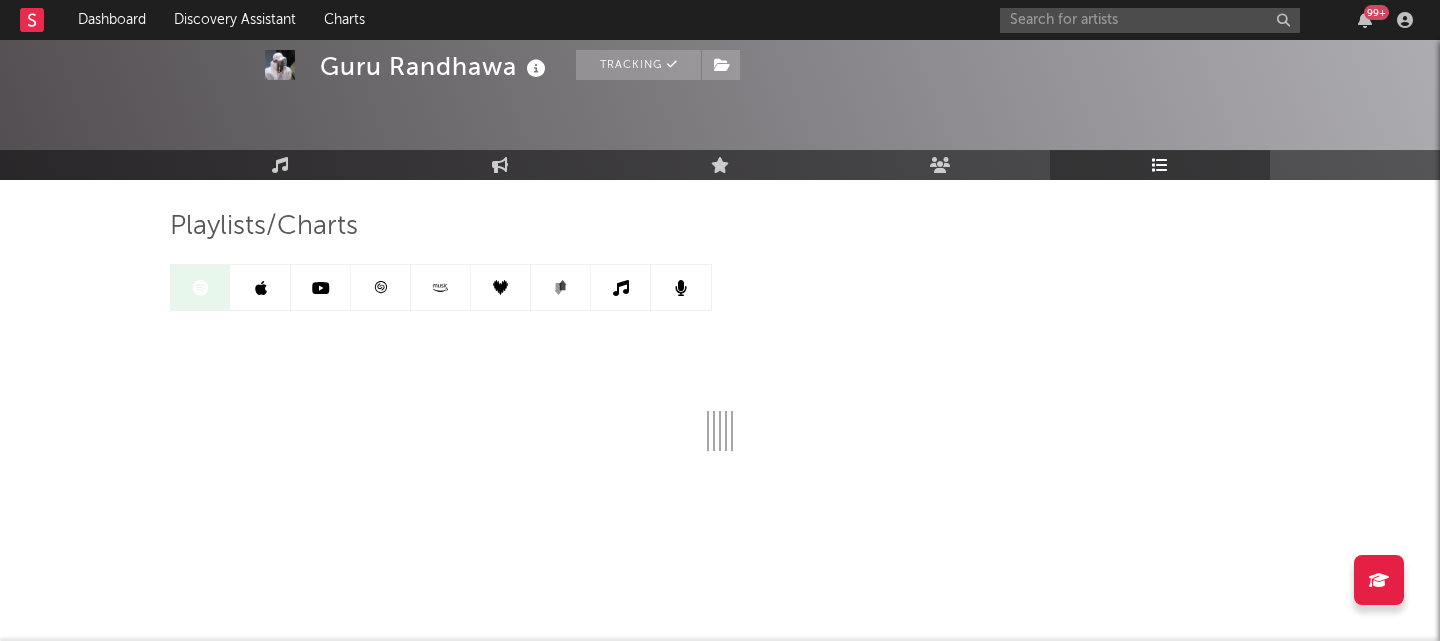 click at bounding box center [381, 287] 